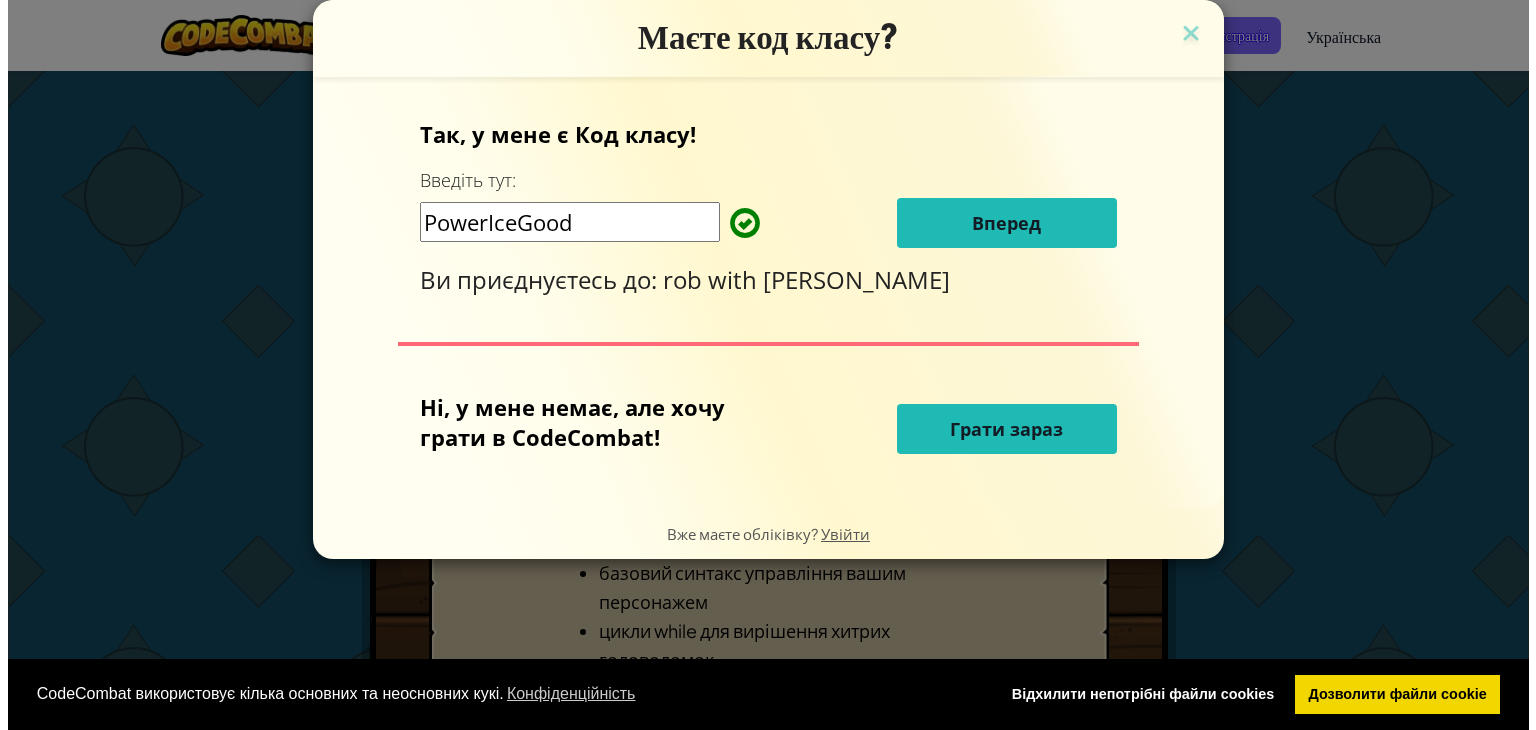 scroll, scrollTop: 0, scrollLeft: 0, axis: both 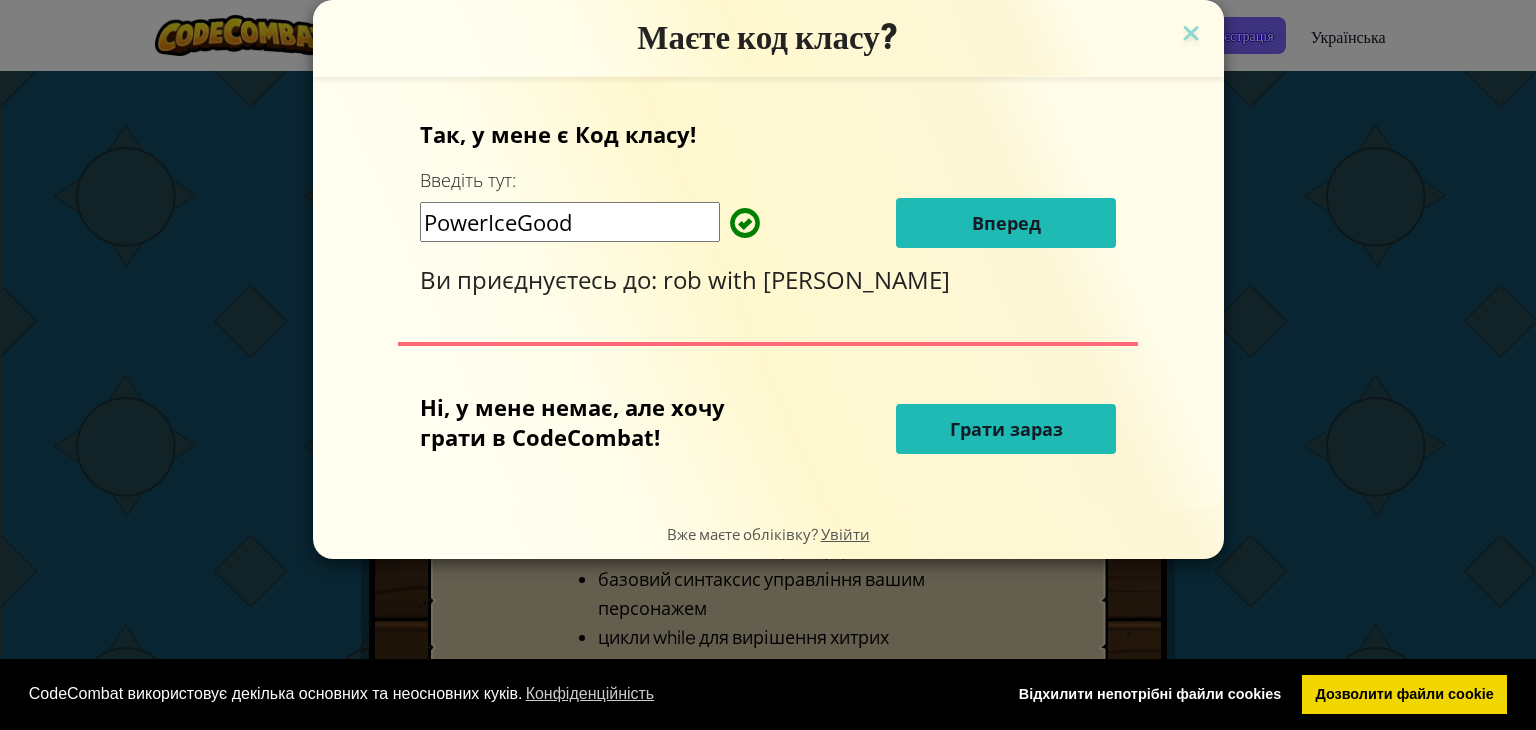 drag, startPoint x: 608, startPoint y: 225, endPoint x: 384, endPoint y: 238, distance: 224.37692 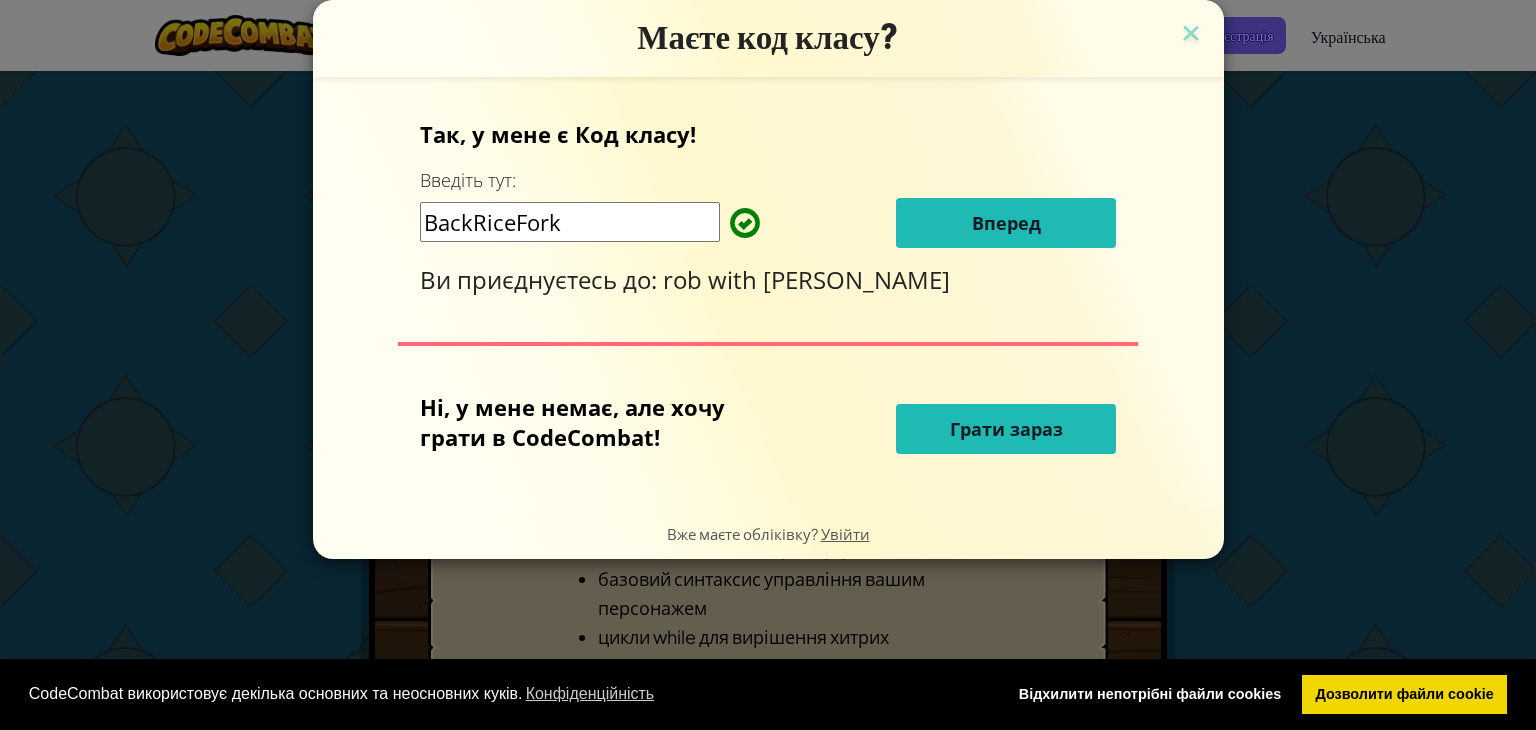 type on "BackRiceFork" 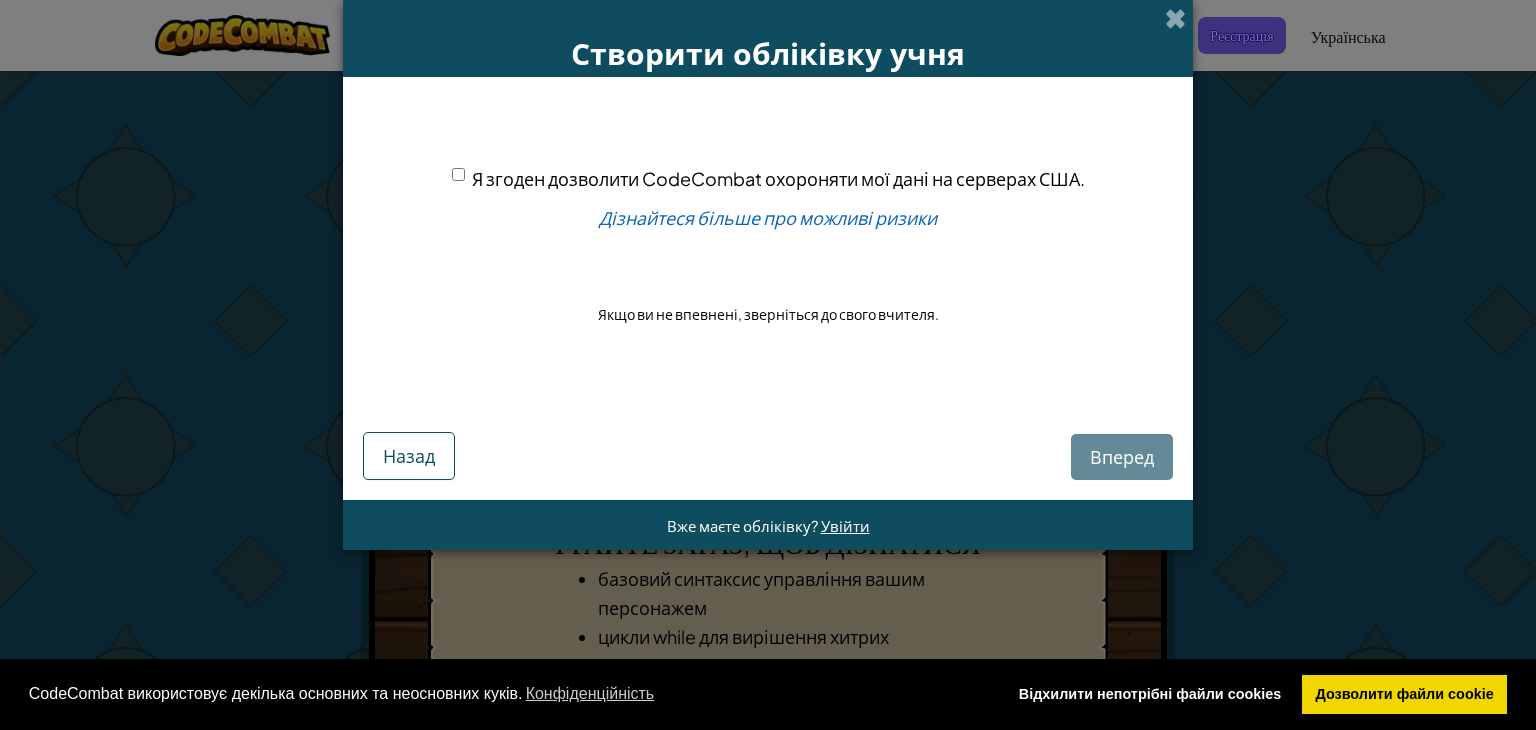 click on "Я згоден дозволити CodeCombat охороняти мої дані на серверах США." at bounding box center (778, 178) 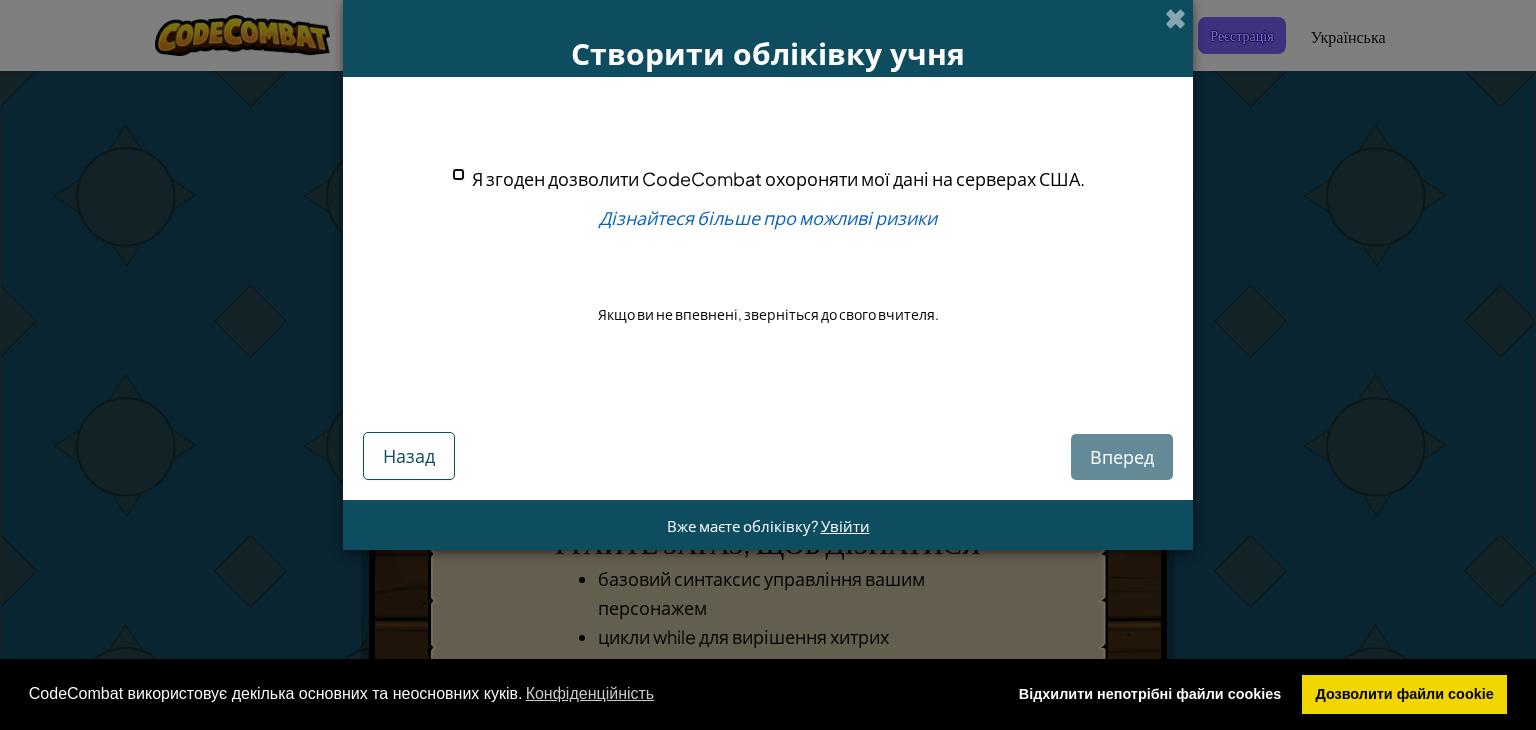 click on "Я згоден дозволити CodeCombat охороняти мої дані на серверах США." at bounding box center [458, 174] 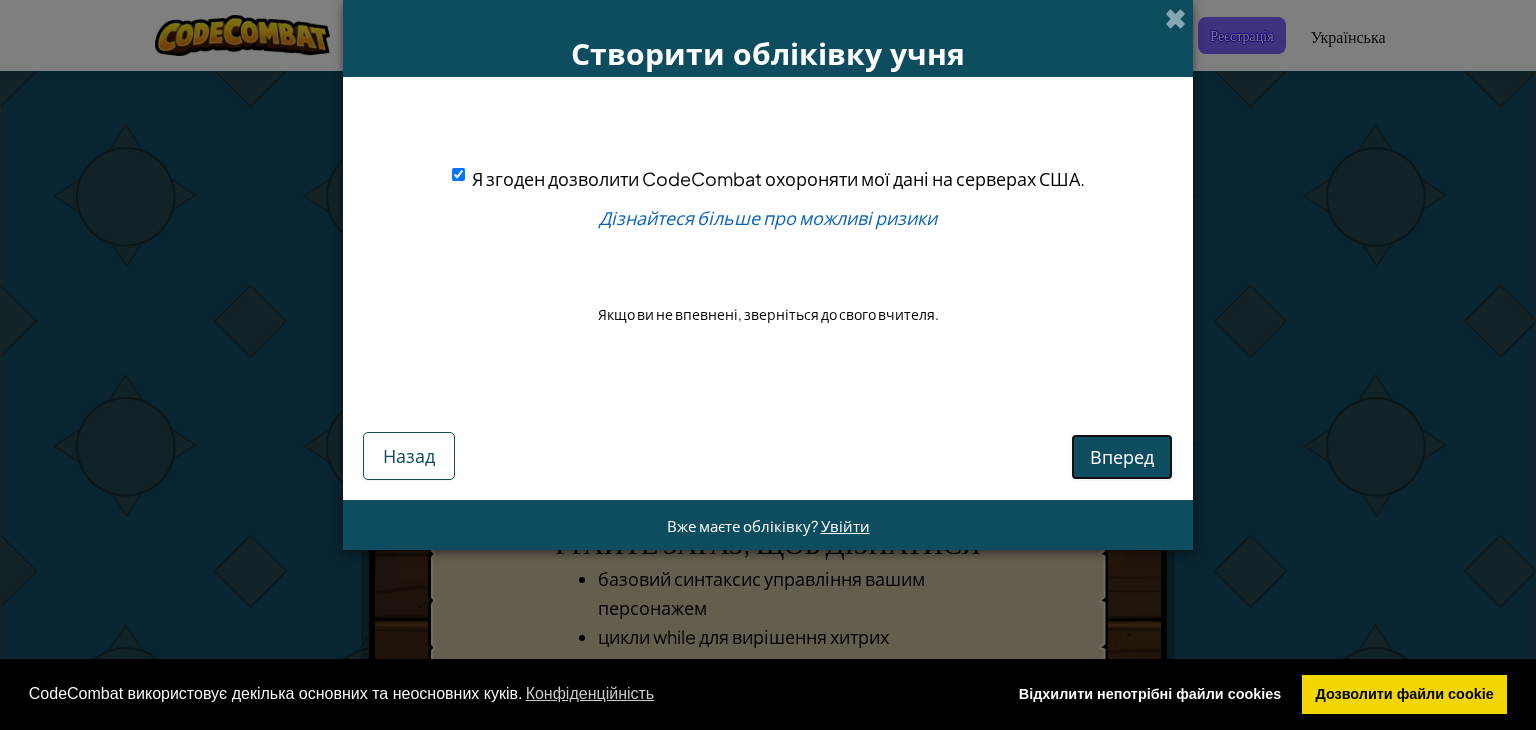 click on "Вперед" at bounding box center [1122, 456] 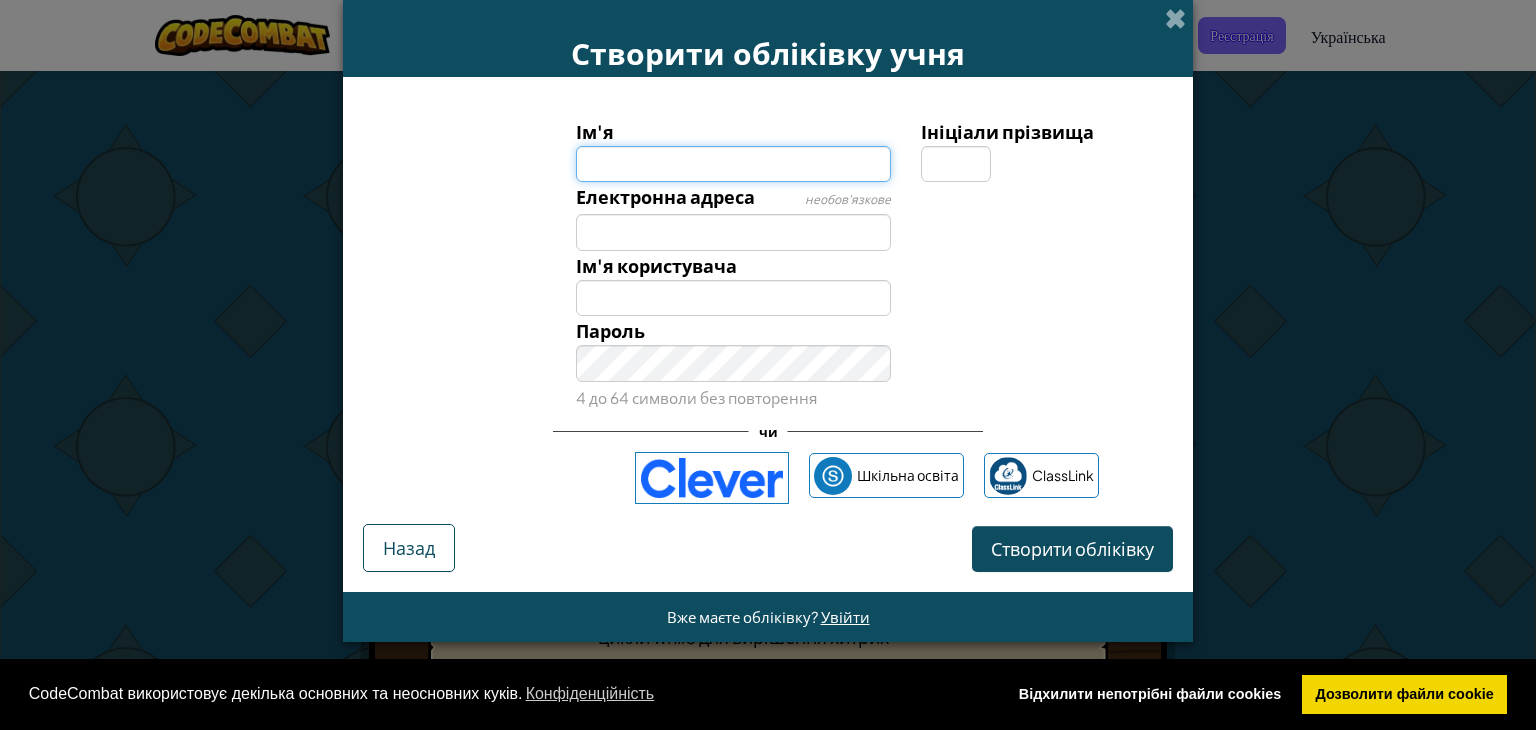 click on "Ім'я" at bounding box center (734, 164) 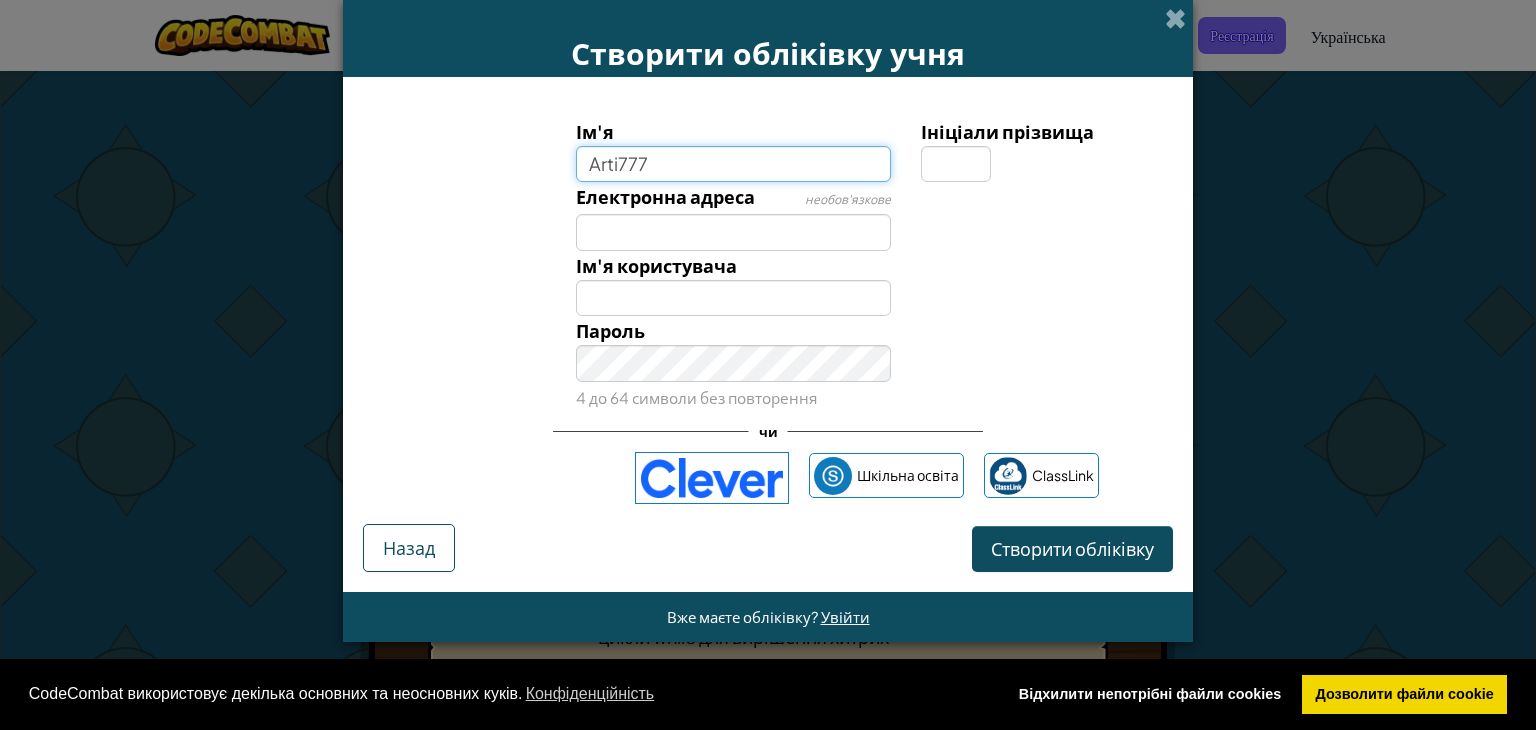 type on "Arti777" 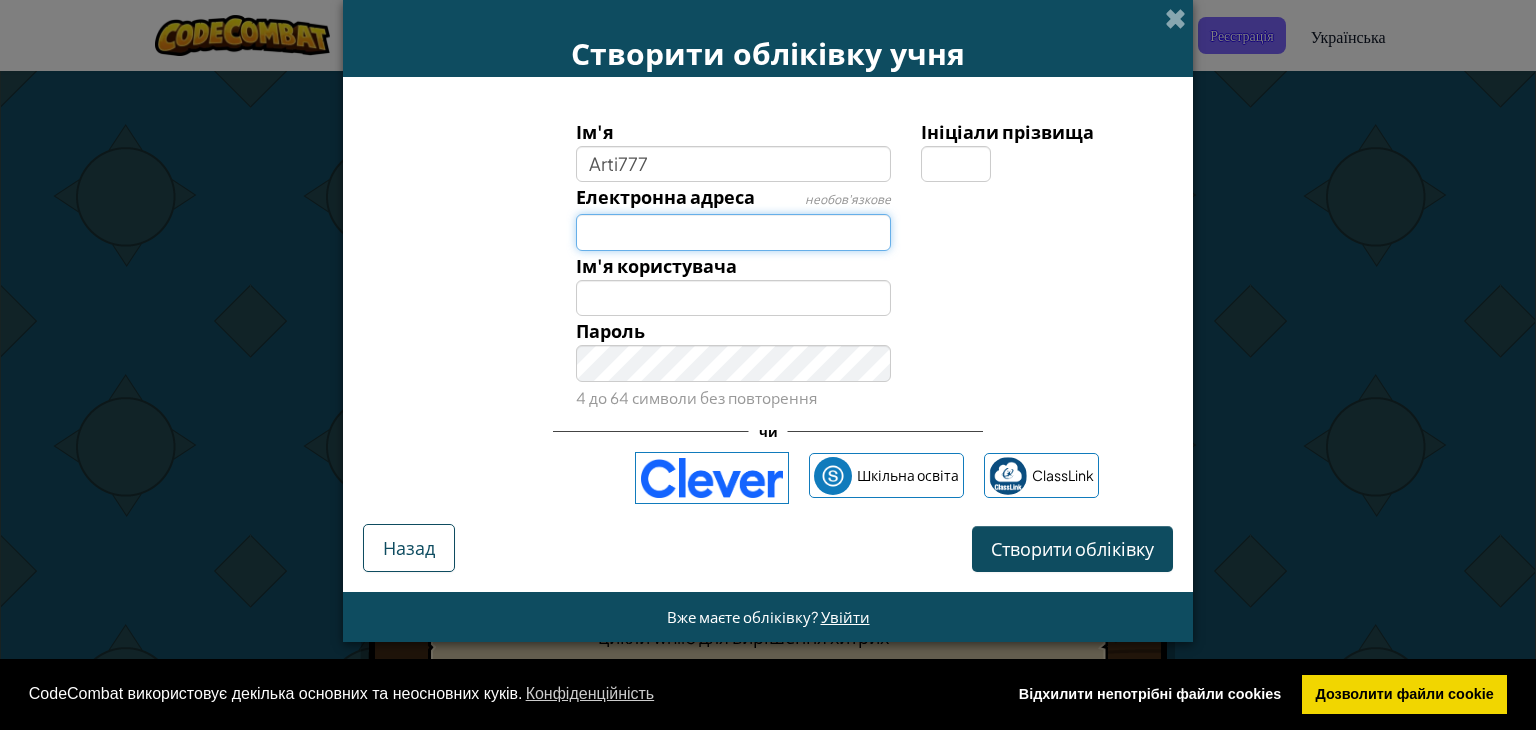 type on "Arti777" 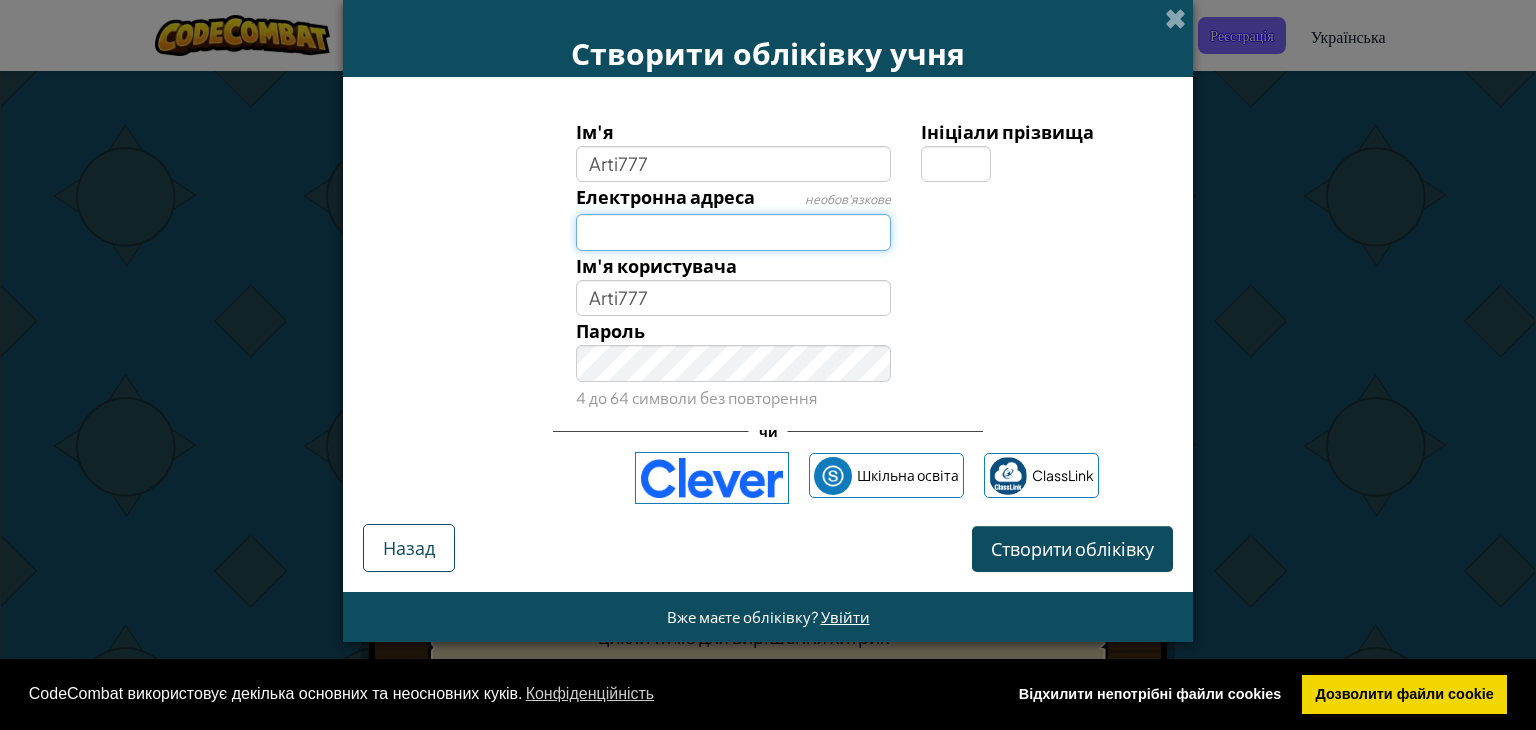 click on "Електронна адреса" at bounding box center (734, 232) 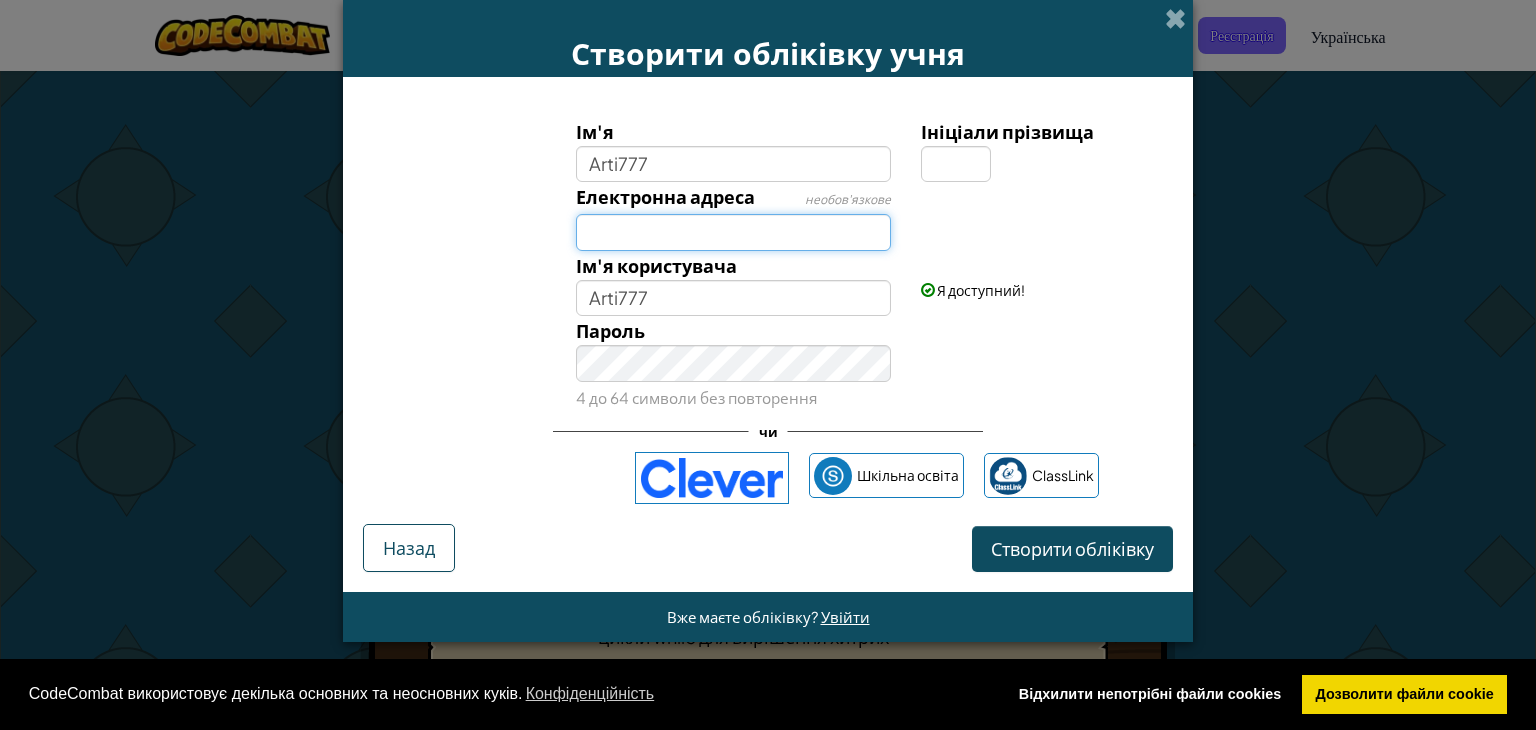 click on "Електронна адреса" at bounding box center [734, 232] 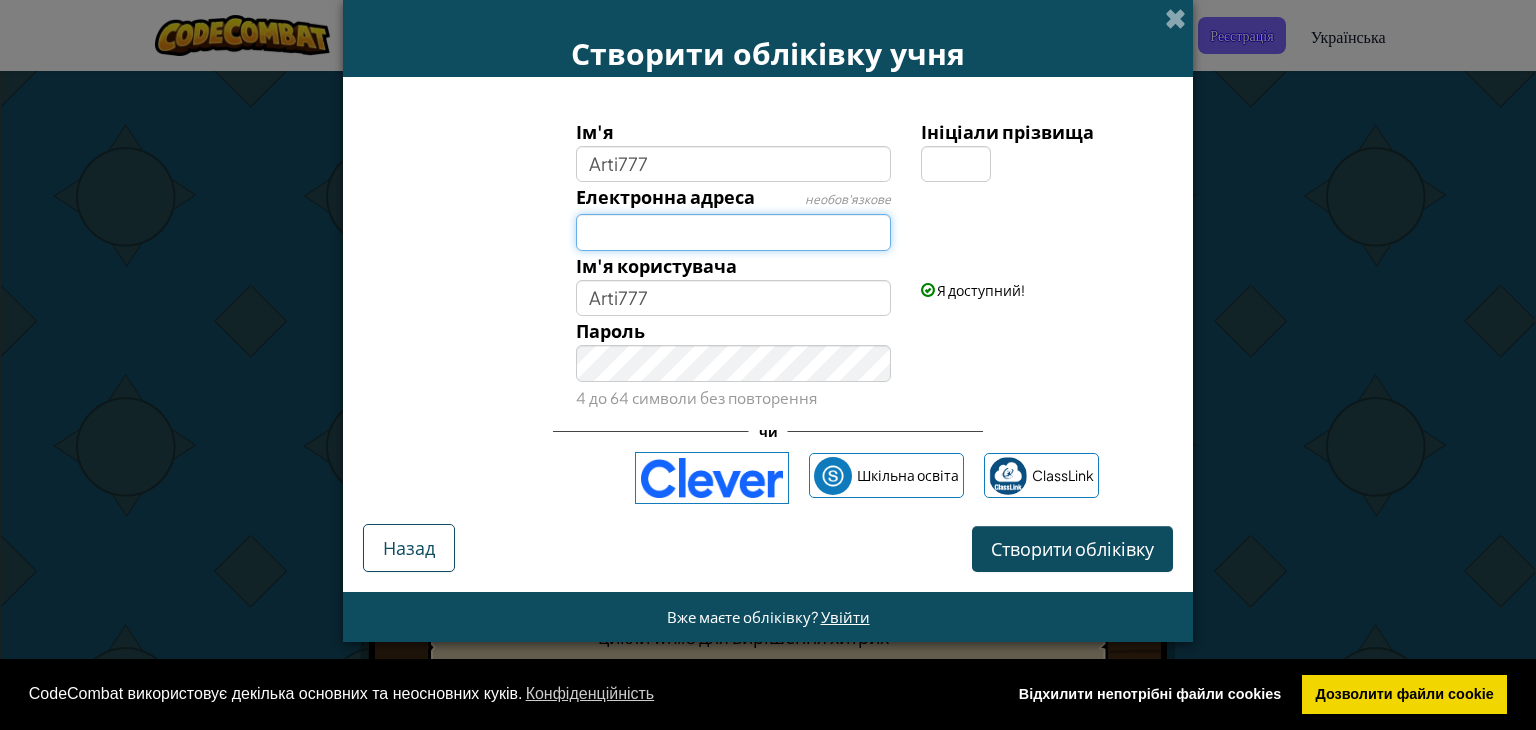 click on "Електронна адреса" at bounding box center (734, 232) 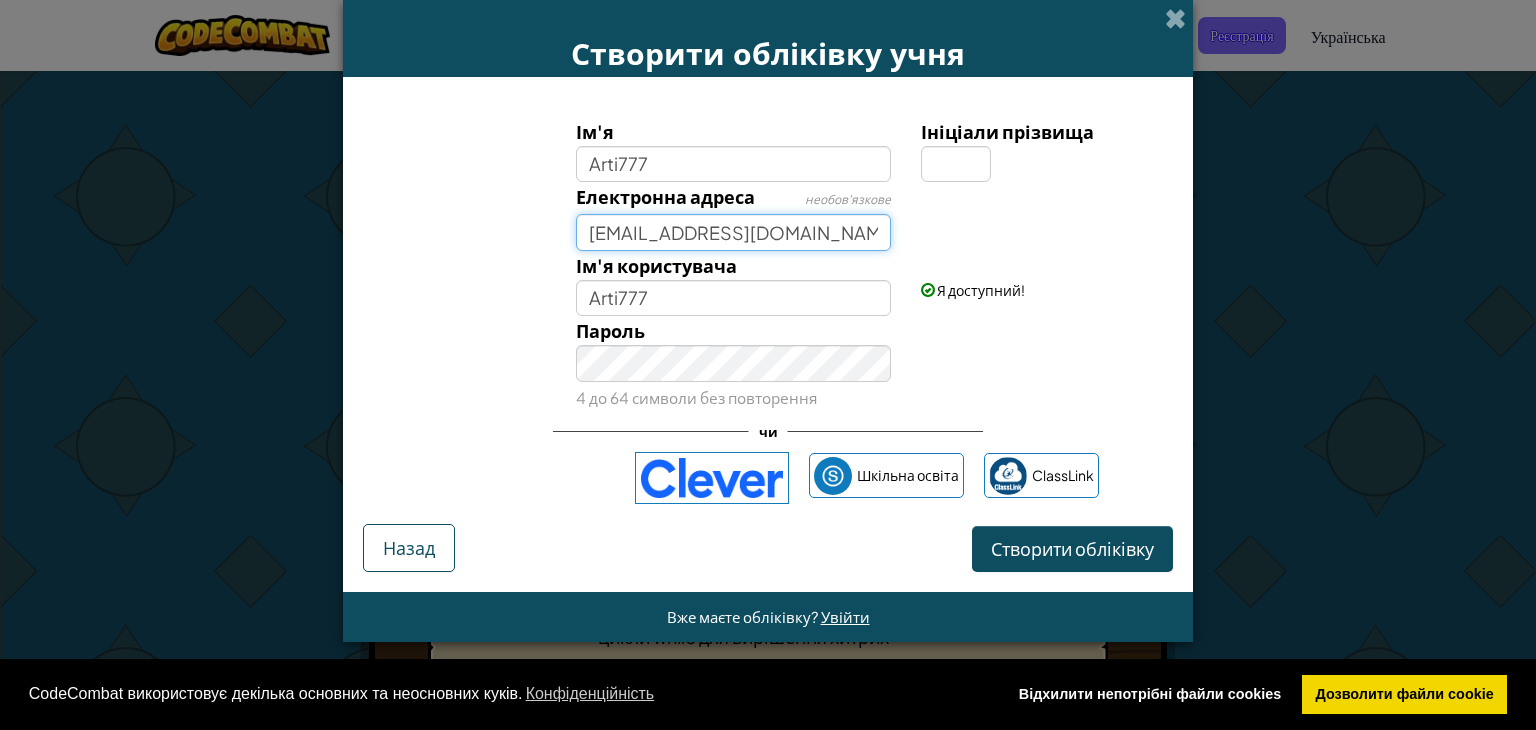 type on "artemzuban77@gmail.com" 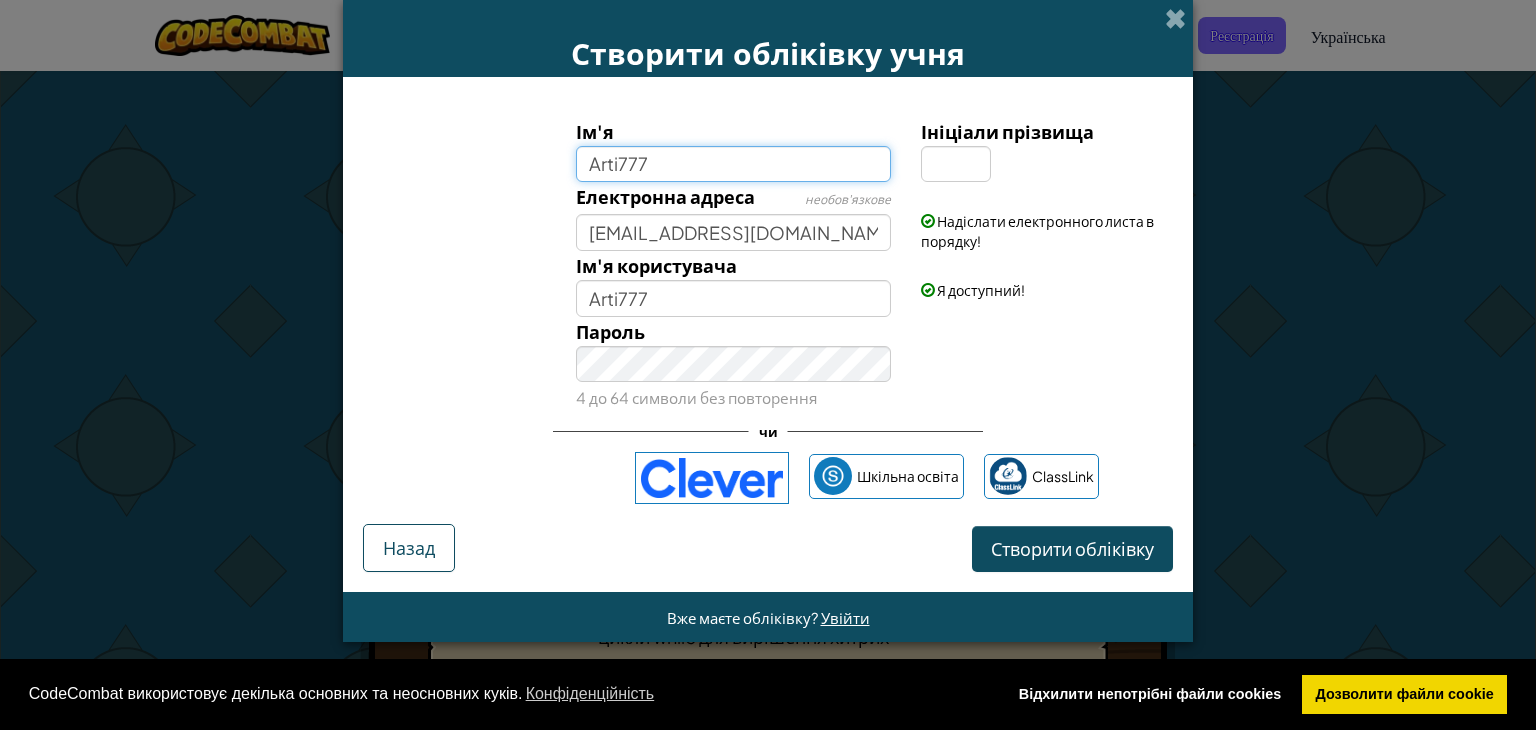 drag, startPoint x: 657, startPoint y: 158, endPoint x: 579, endPoint y: 181, distance: 81.32035 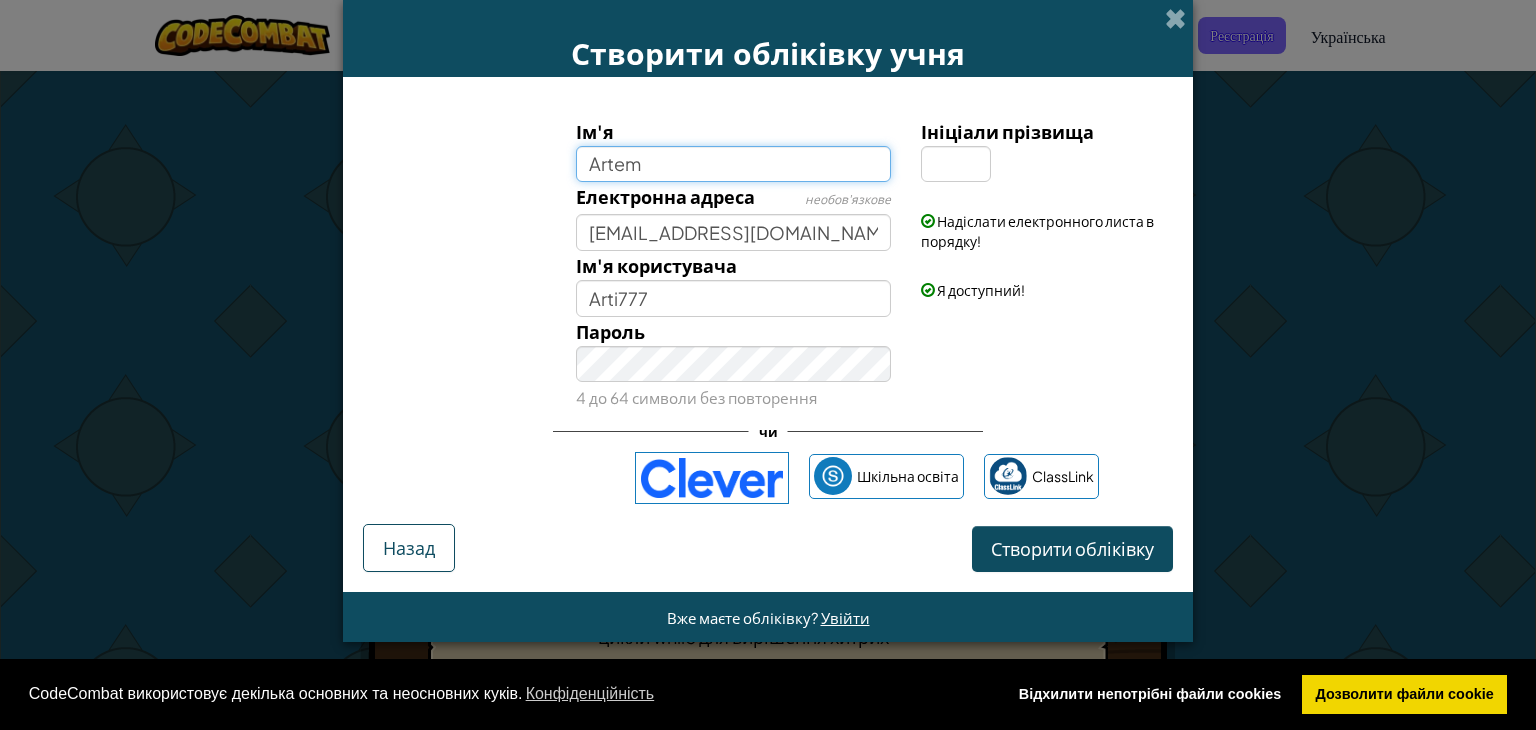 type on "Artem" 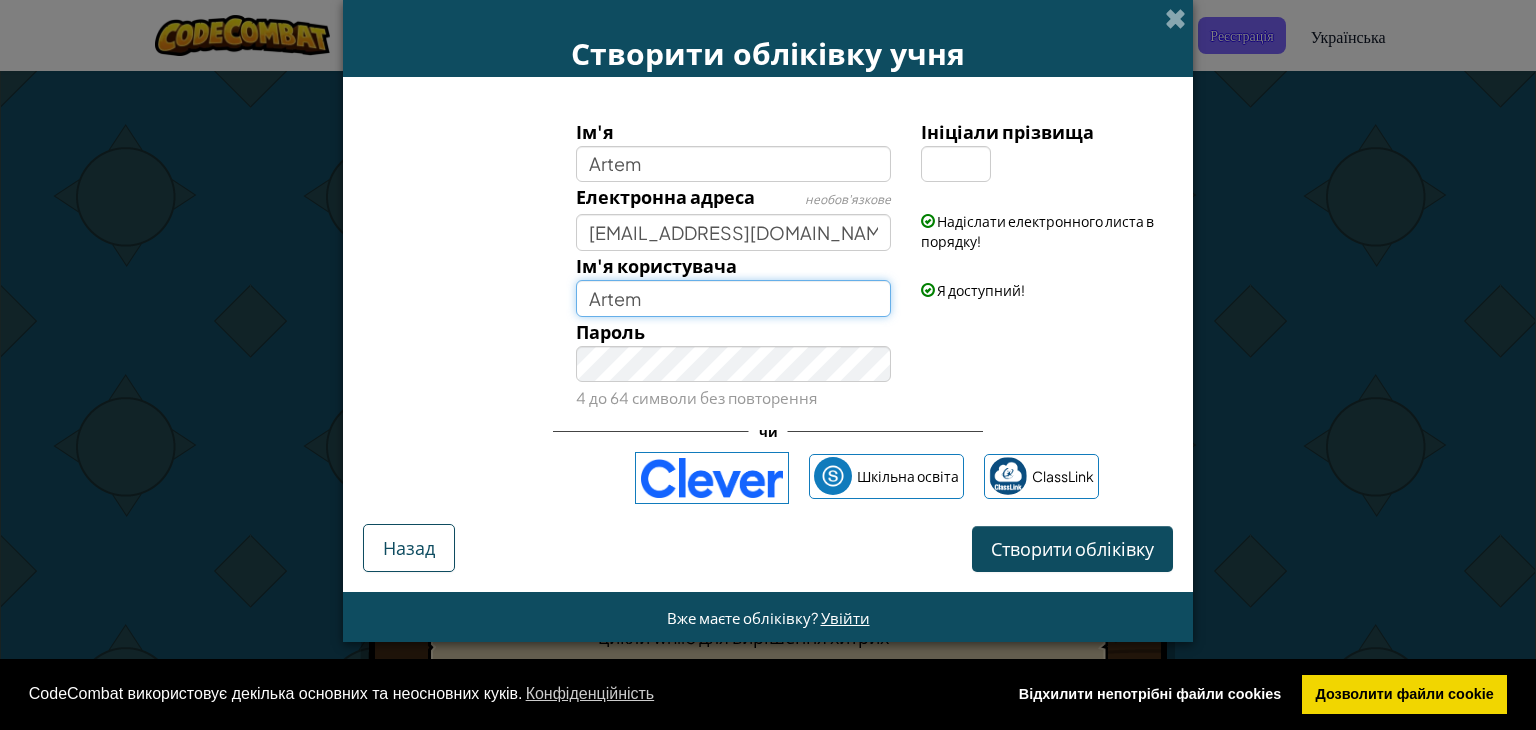 click on "Artem" at bounding box center [734, 298] 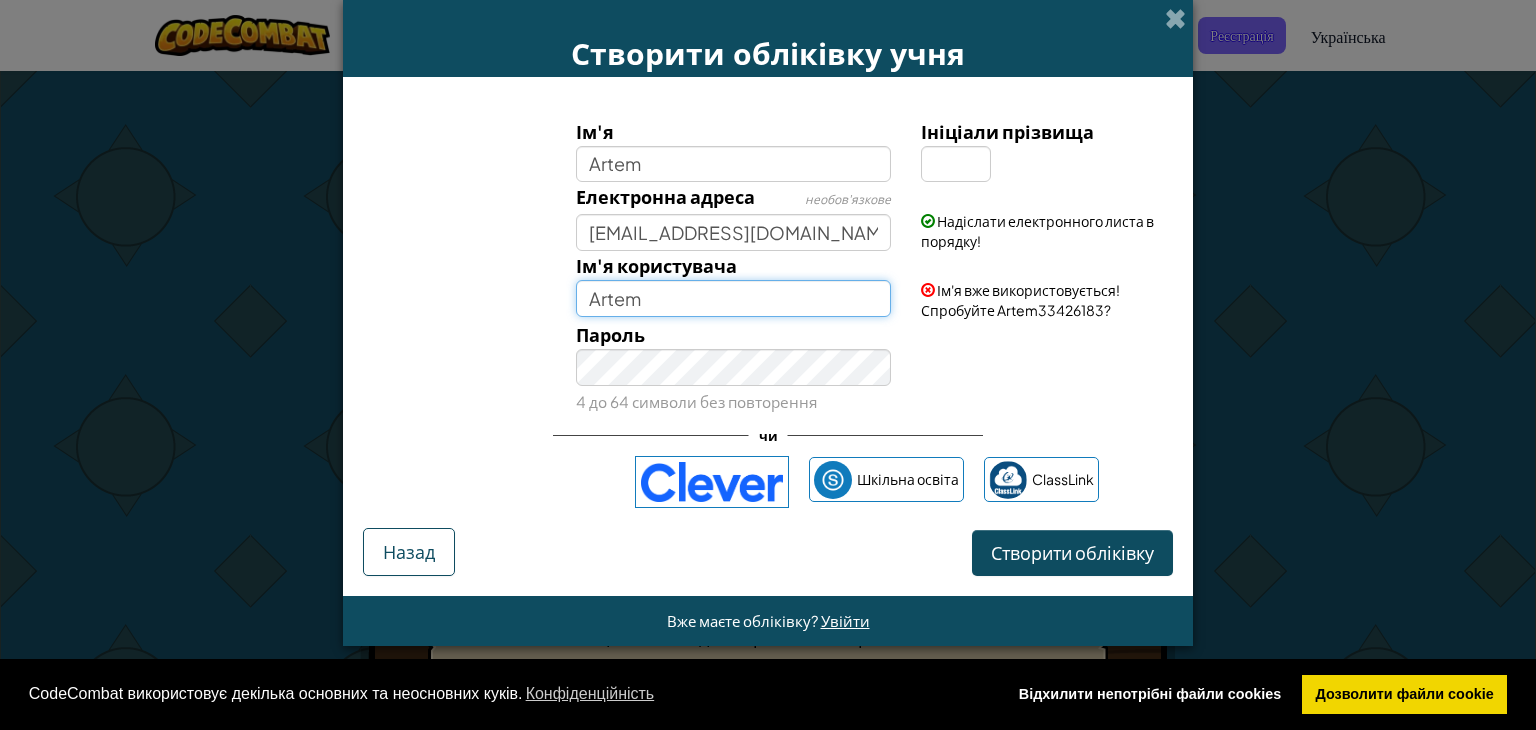 drag, startPoint x: 676, startPoint y: 297, endPoint x: 616, endPoint y: 300, distance: 60.074955 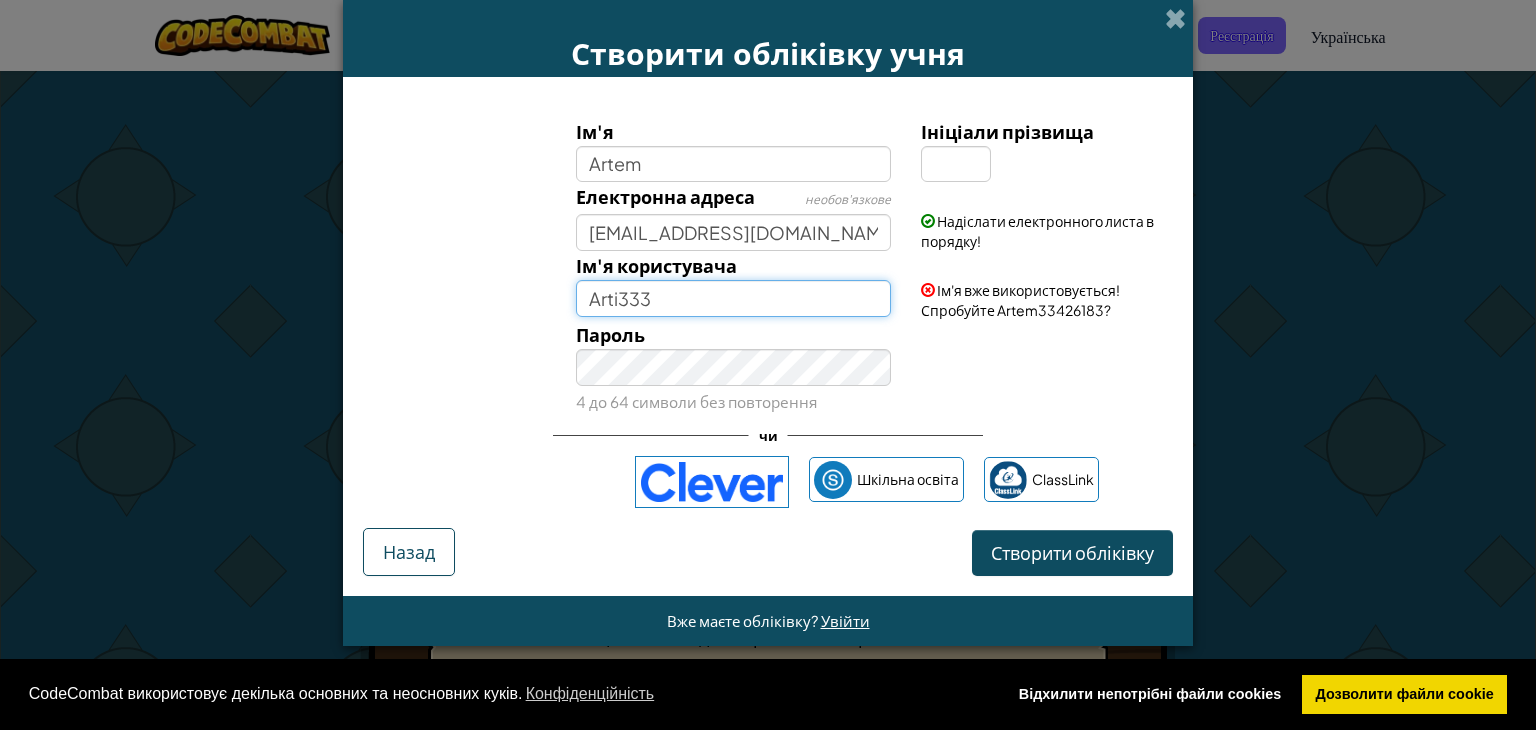 type on "Arti333" 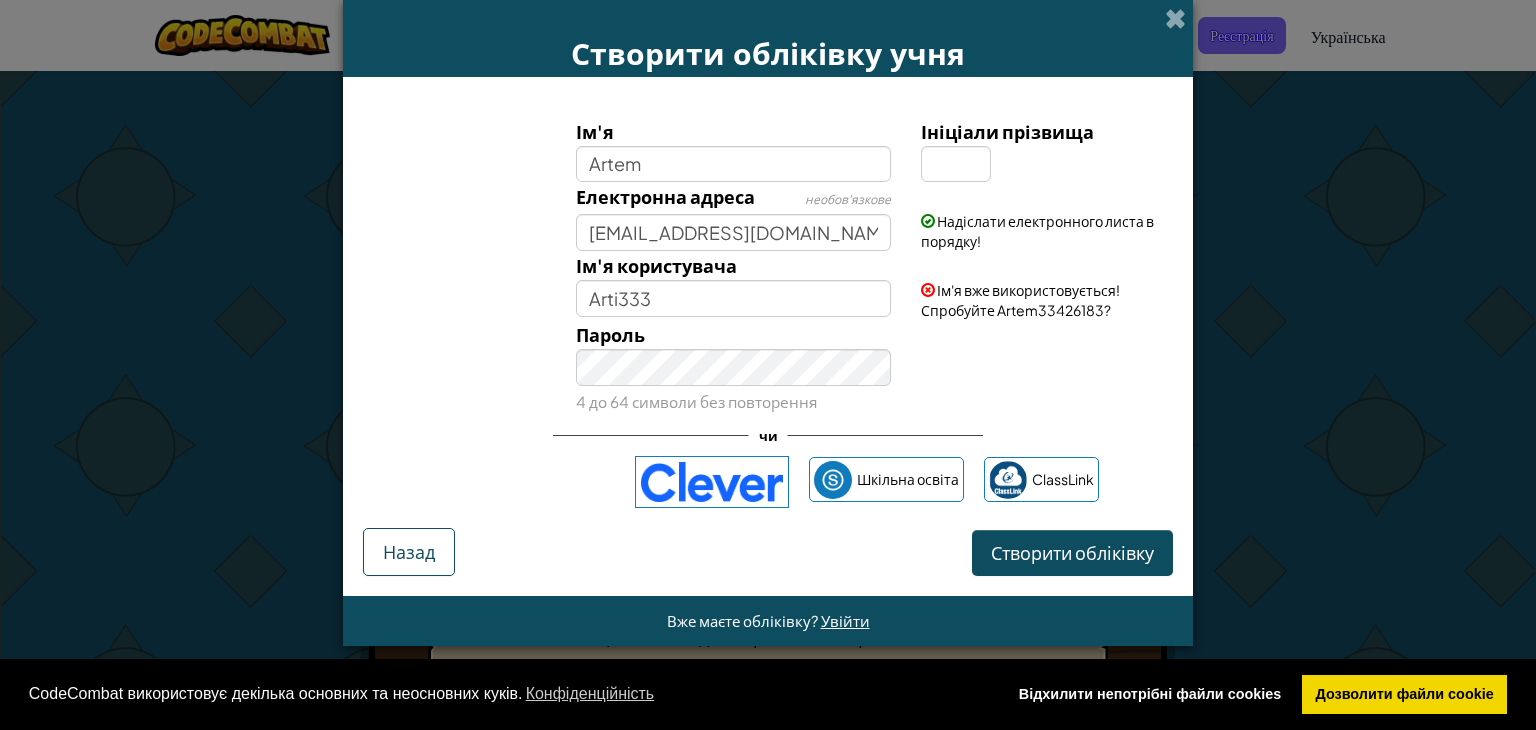 click on "Пароль 4 до 64 символи без повторення" at bounding box center [768, 367] 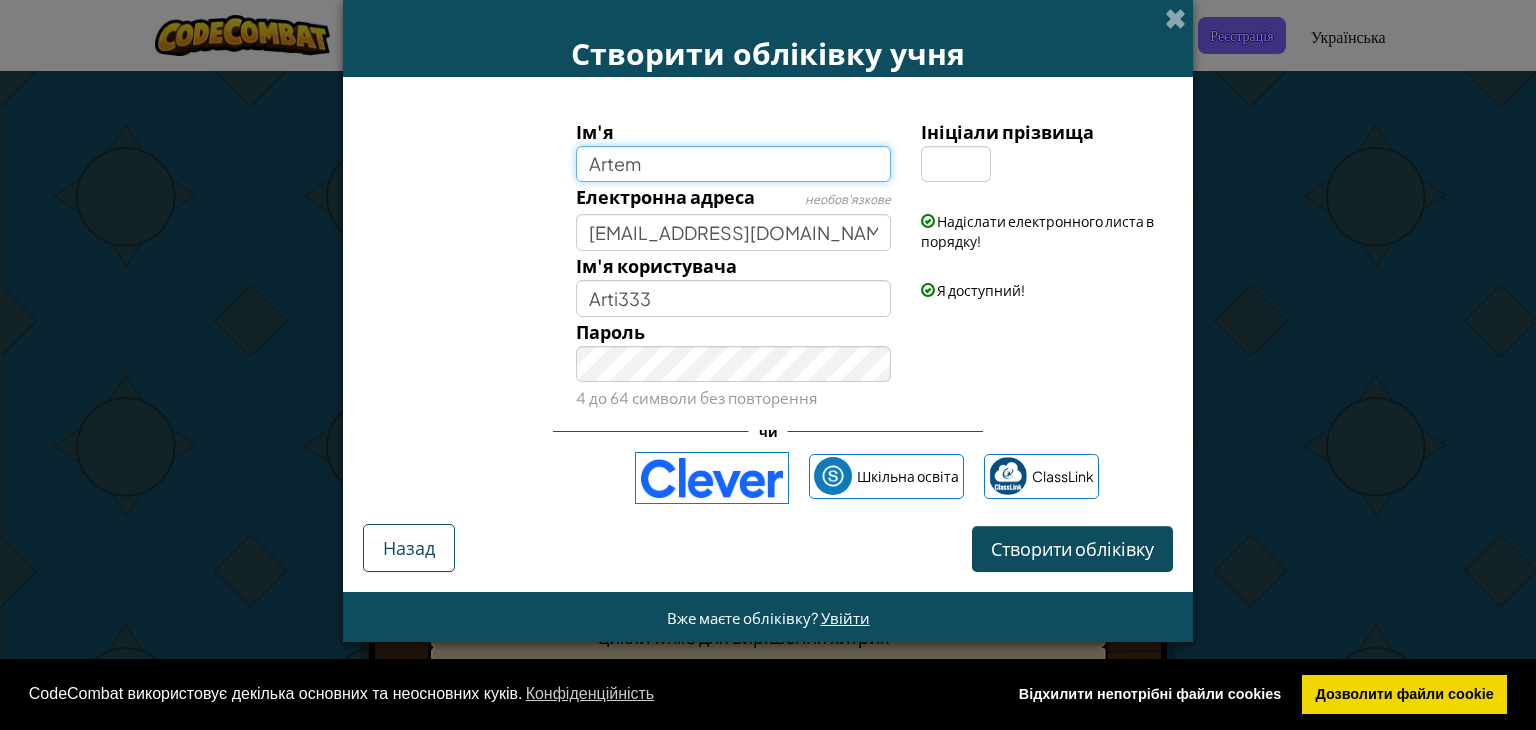 click on "Artem" at bounding box center [734, 164] 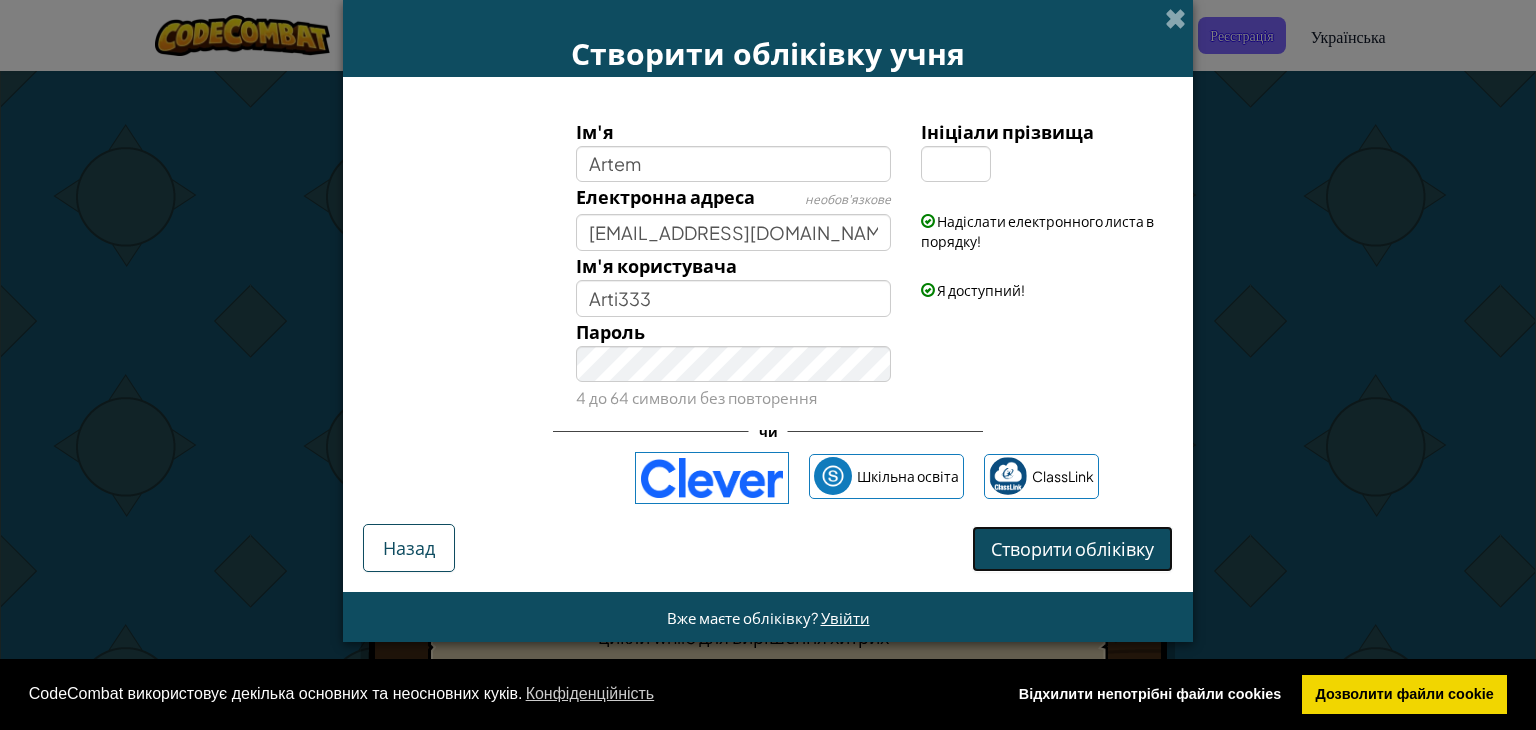 click on "Створити обліківку" at bounding box center (1072, 548) 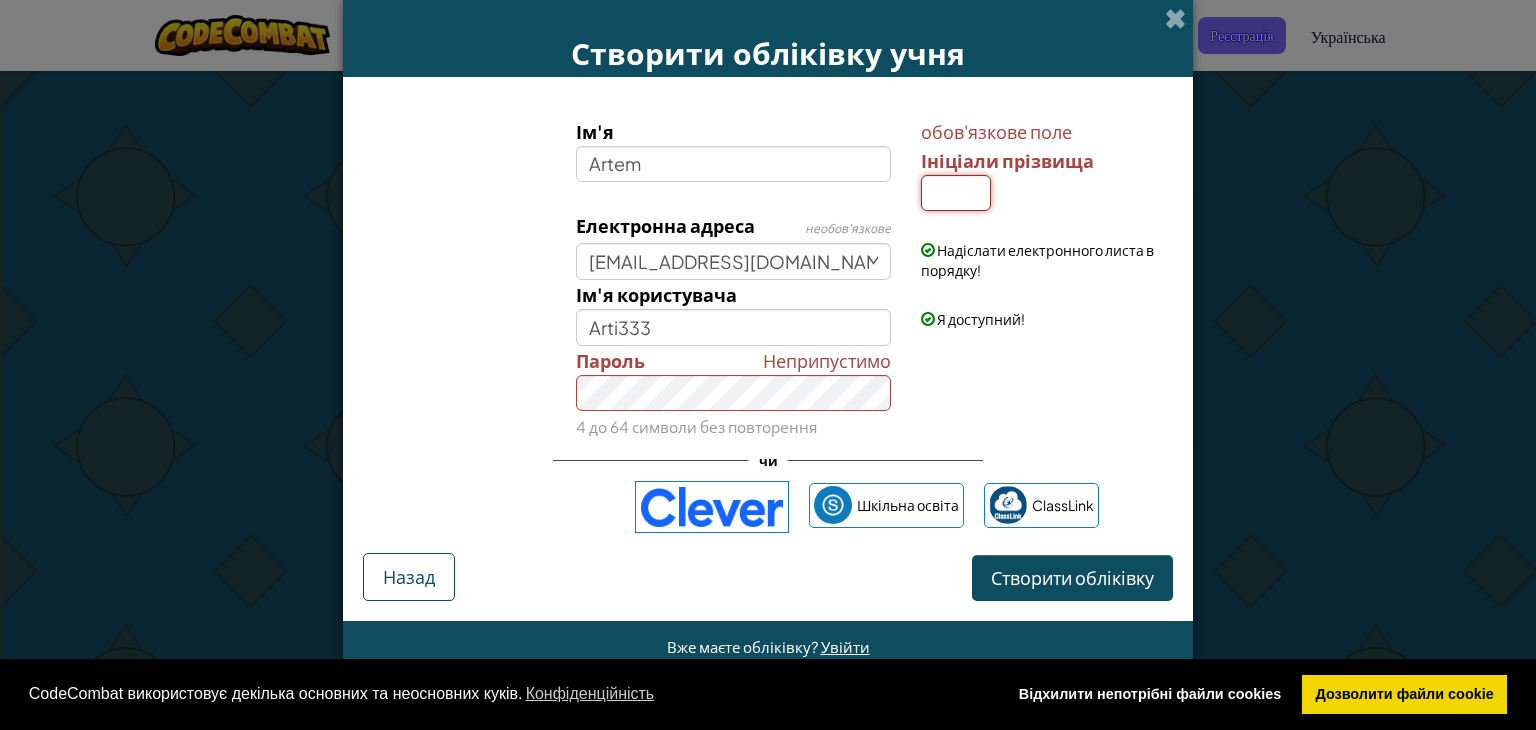 click on "Ініціали прізвища" at bounding box center (956, 193) 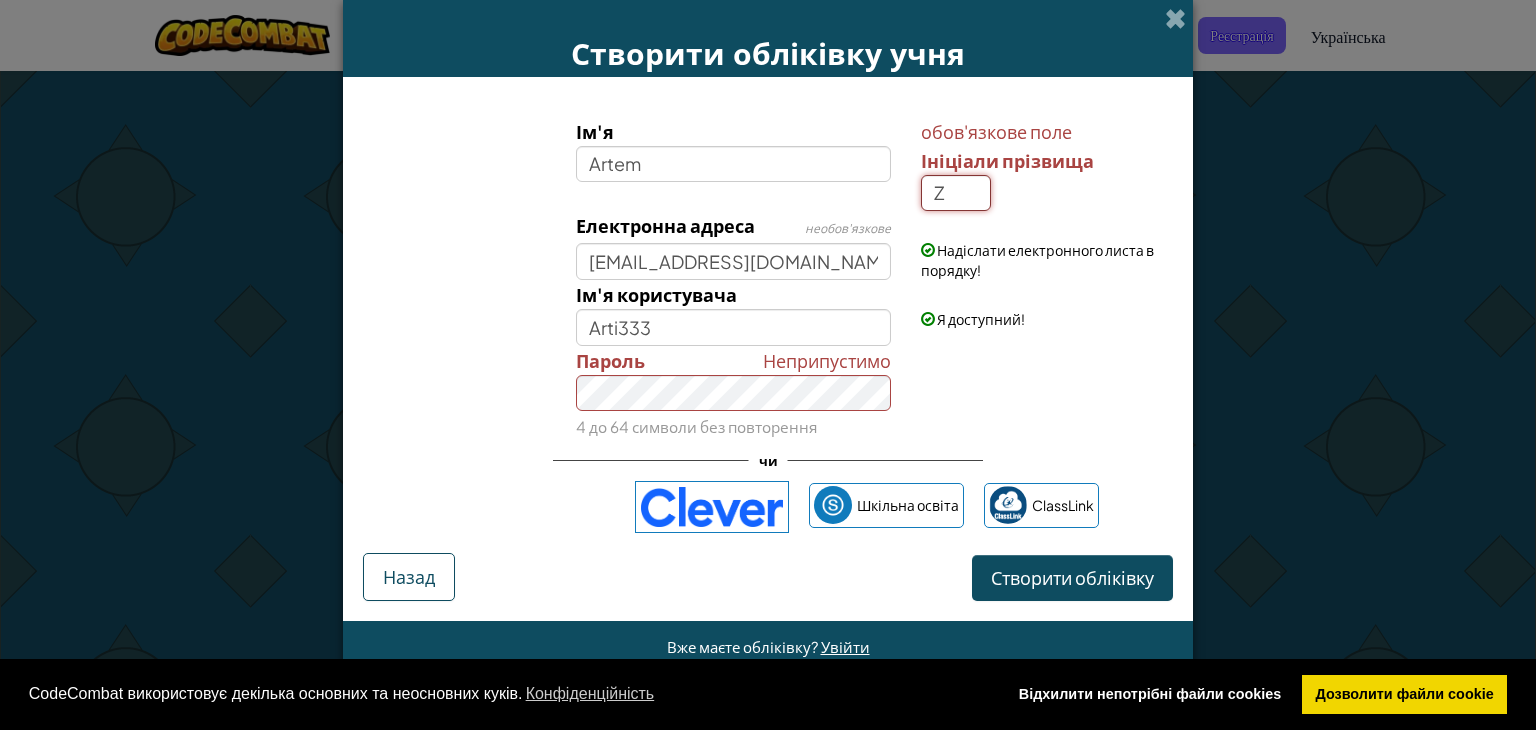 type on "Z" 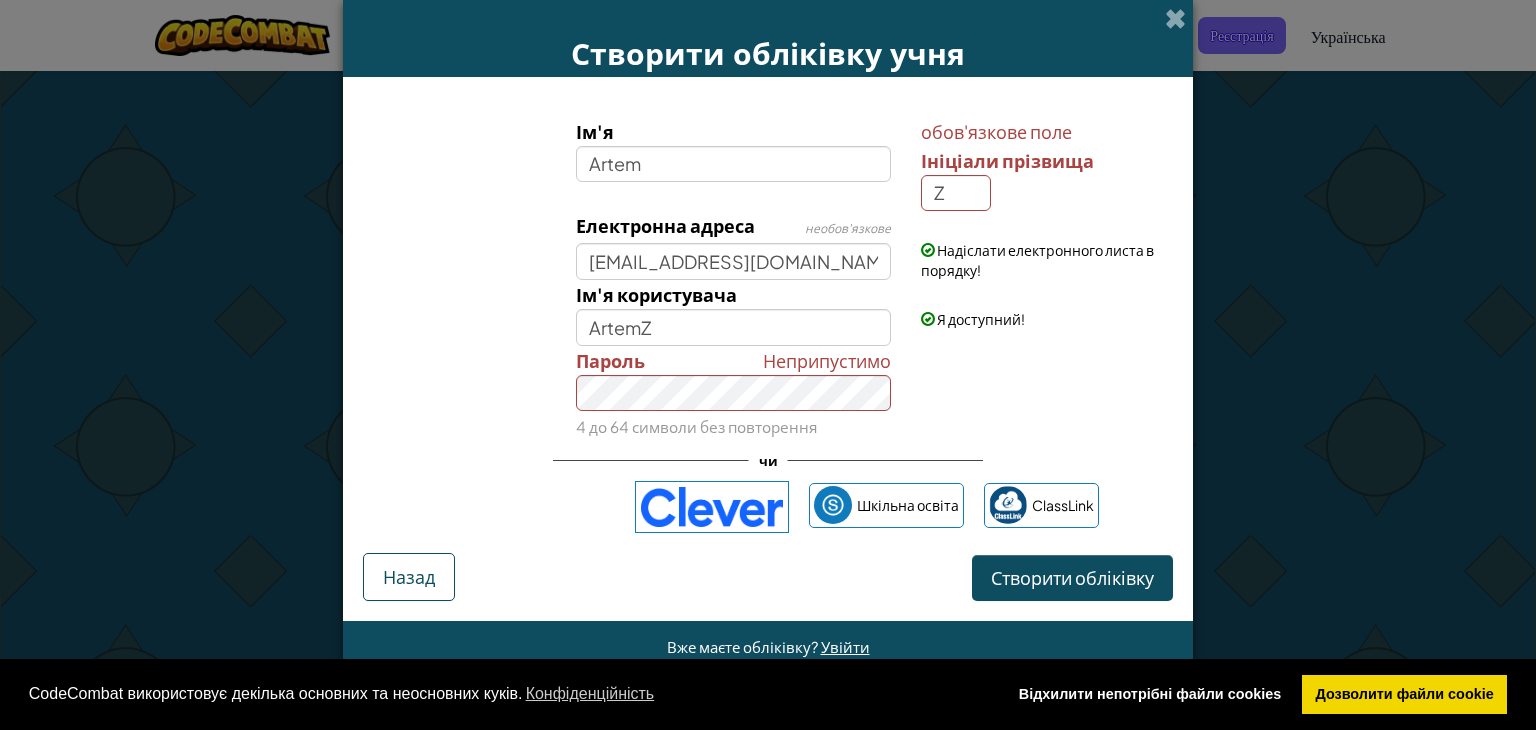 click on "Неприпустимо Пароль 4 до 64 символи без повторення" at bounding box center [768, 393] 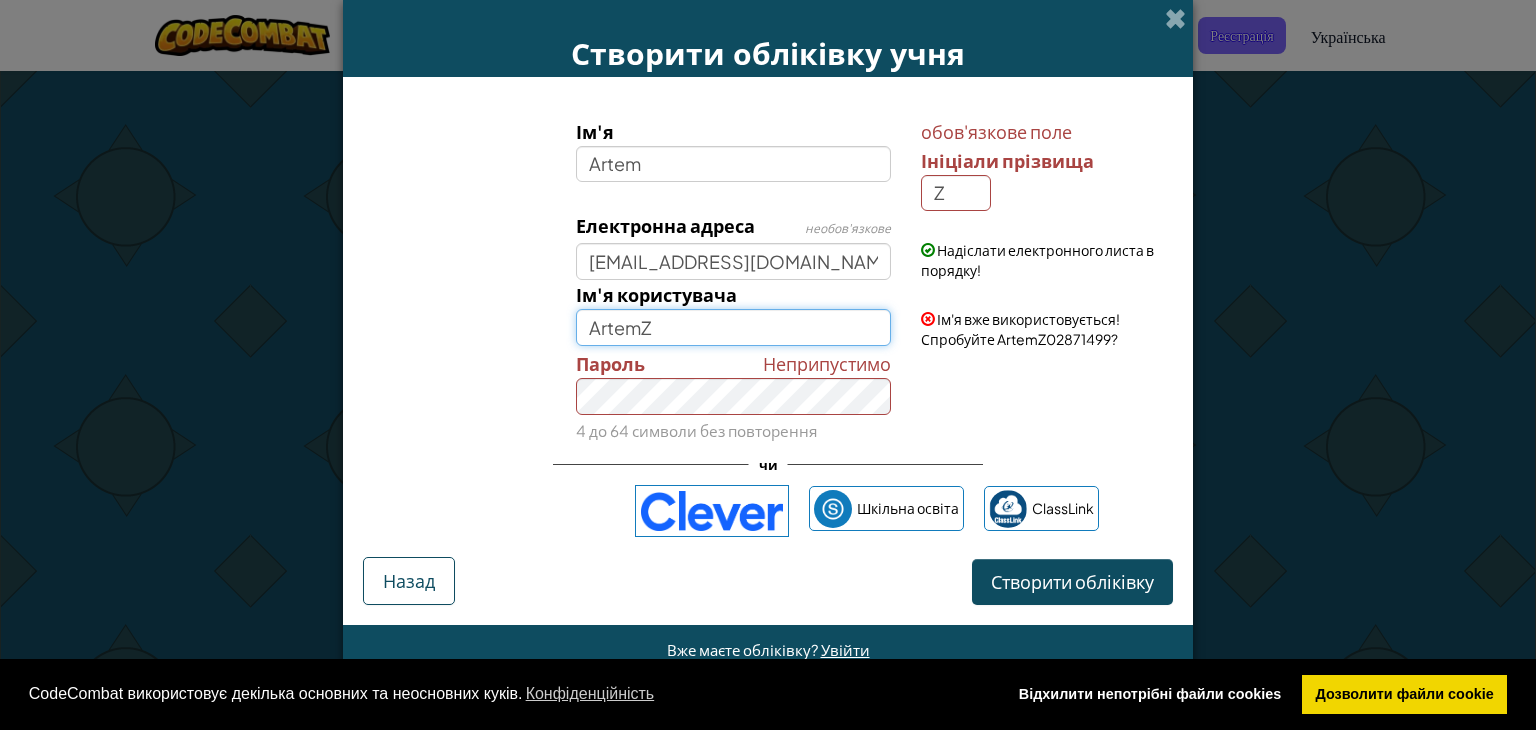 click on "ArtemZ" at bounding box center (734, 327) 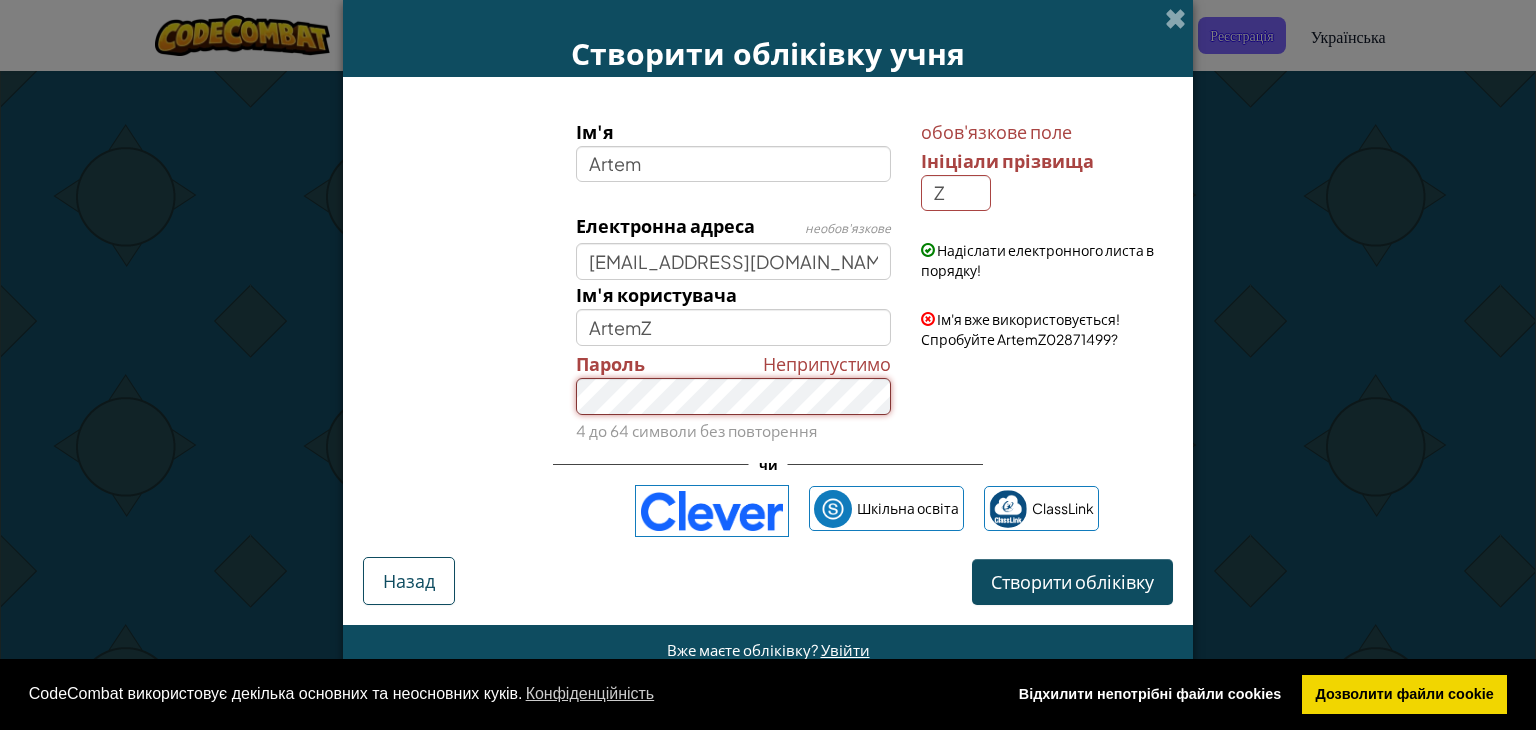 click on "Неприпустимо Пароль 4 до 64 символи без повторення" at bounding box center [768, 396] 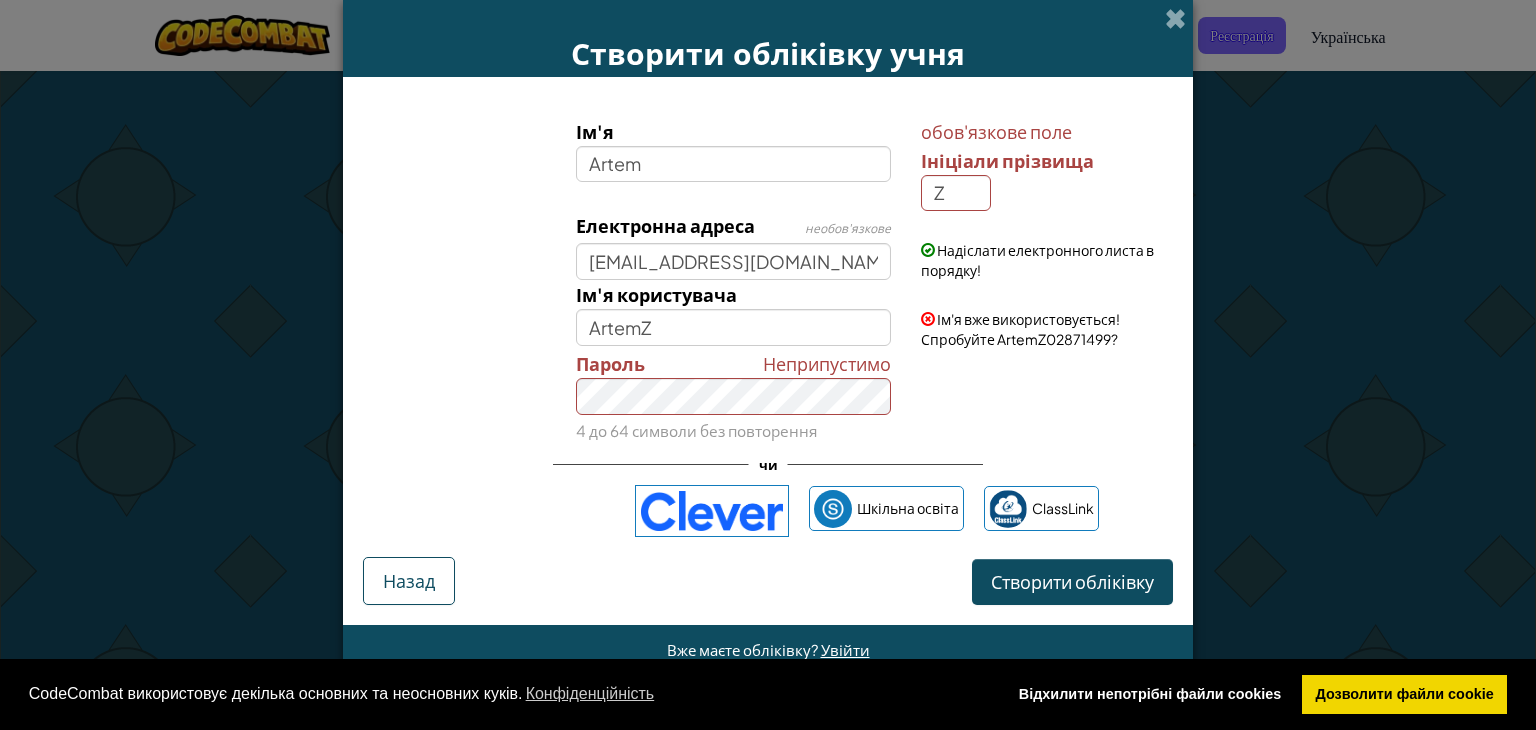 click on "Неприпустимо Пароль 4 до 64 символи без повторення" at bounding box center [768, 396] 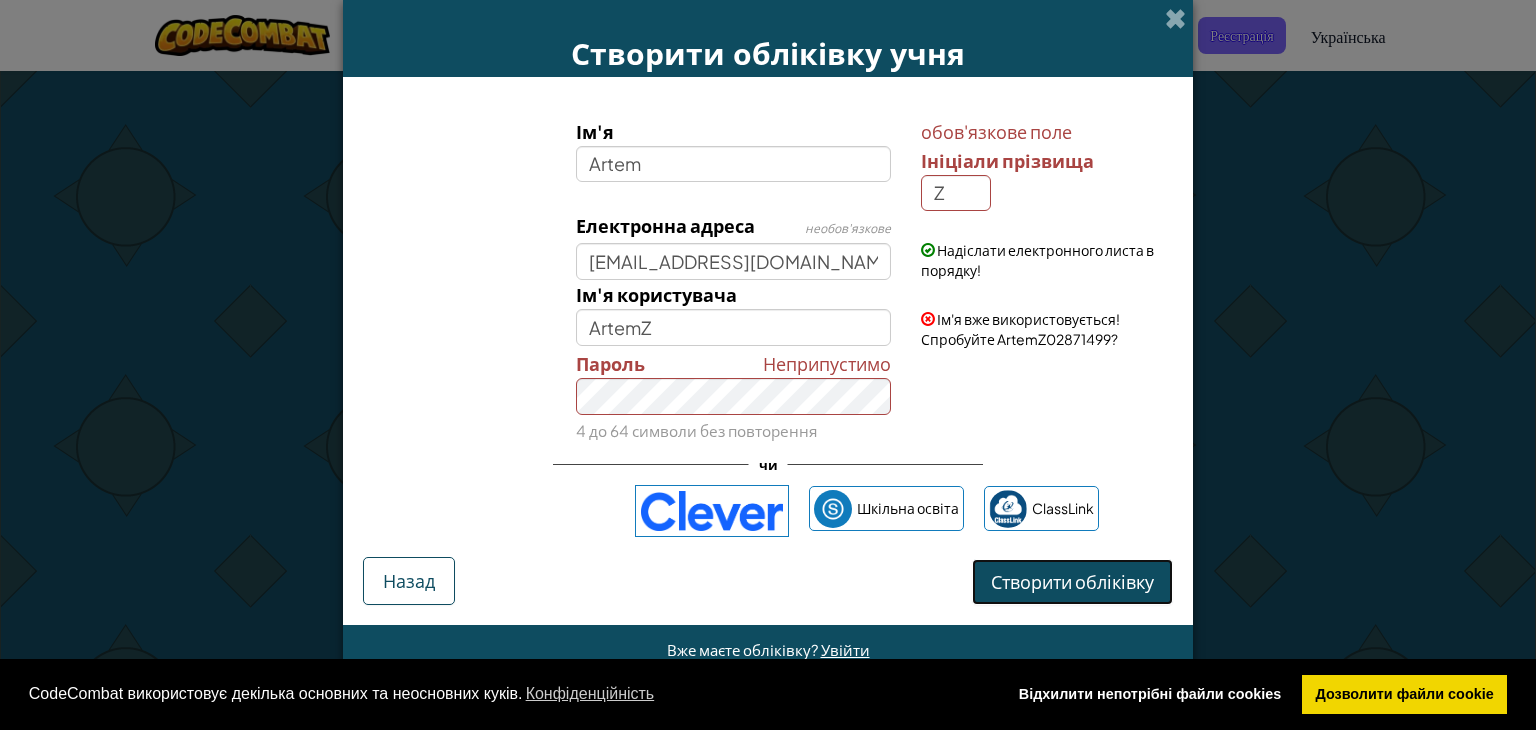 click on "Створити обліківку" at bounding box center (1072, 581) 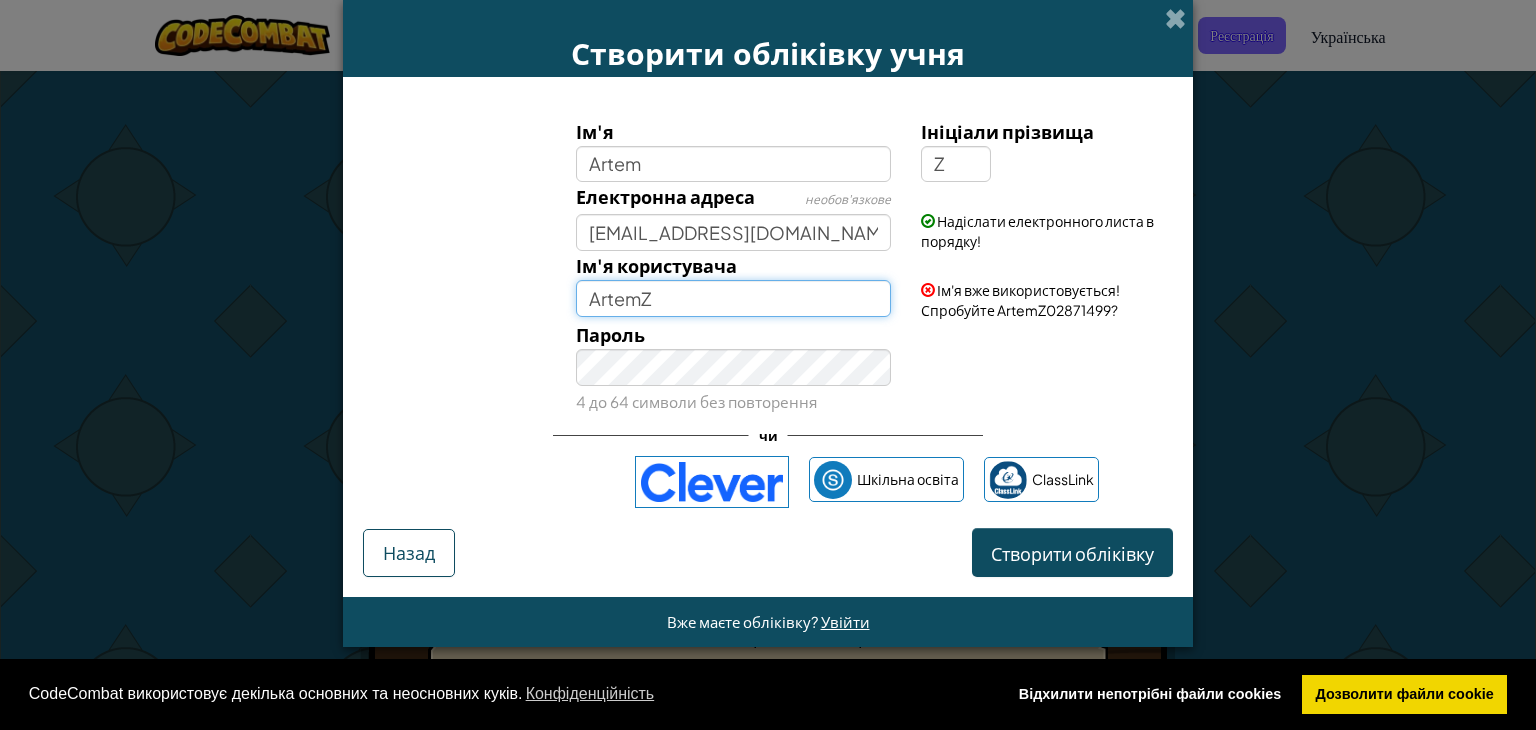 click on "ArtemZ" at bounding box center [734, 298] 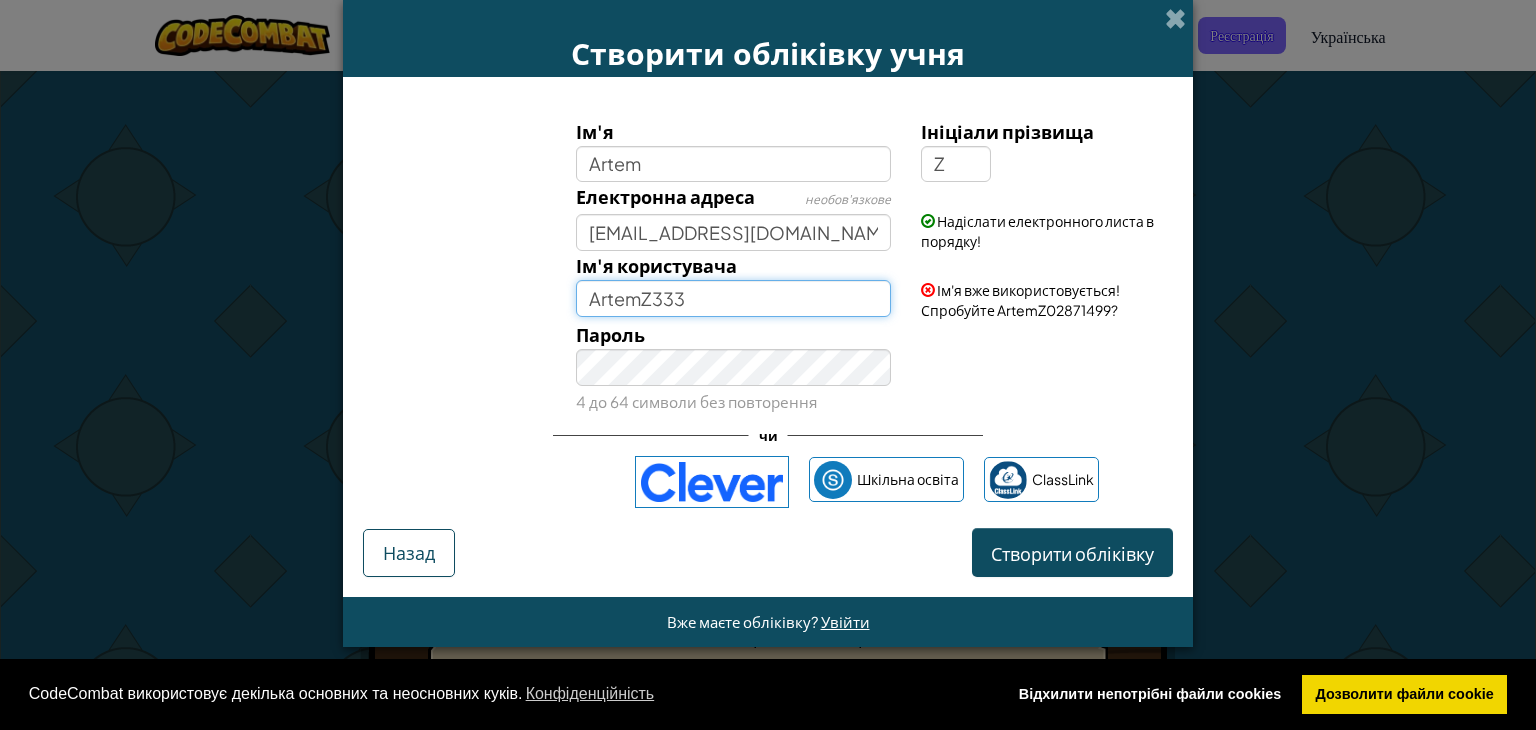 type on "ArtemZ333" 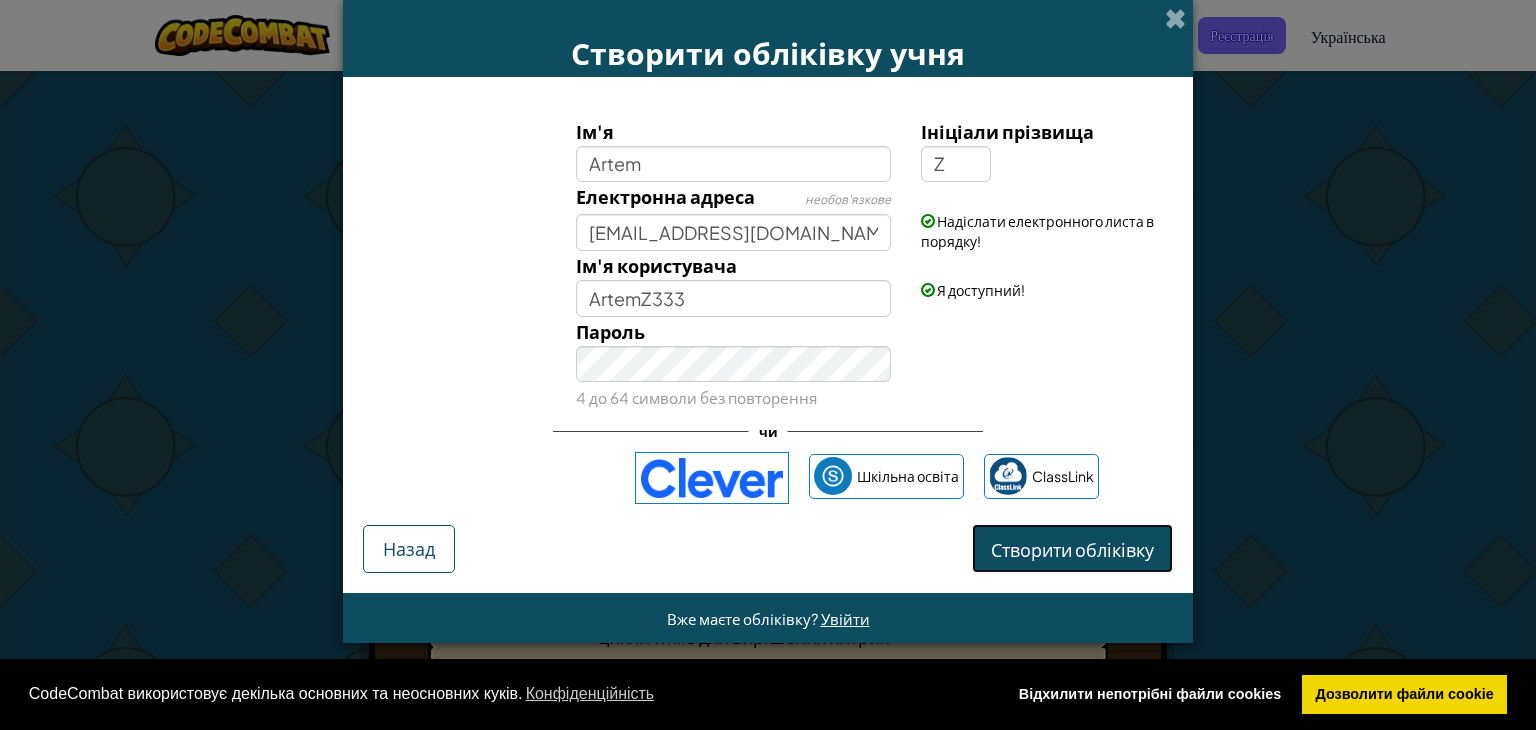 drag, startPoint x: 1063, startPoint y: 545, endPoint x: 1035, endPoint y: 313, distance: 233.68355 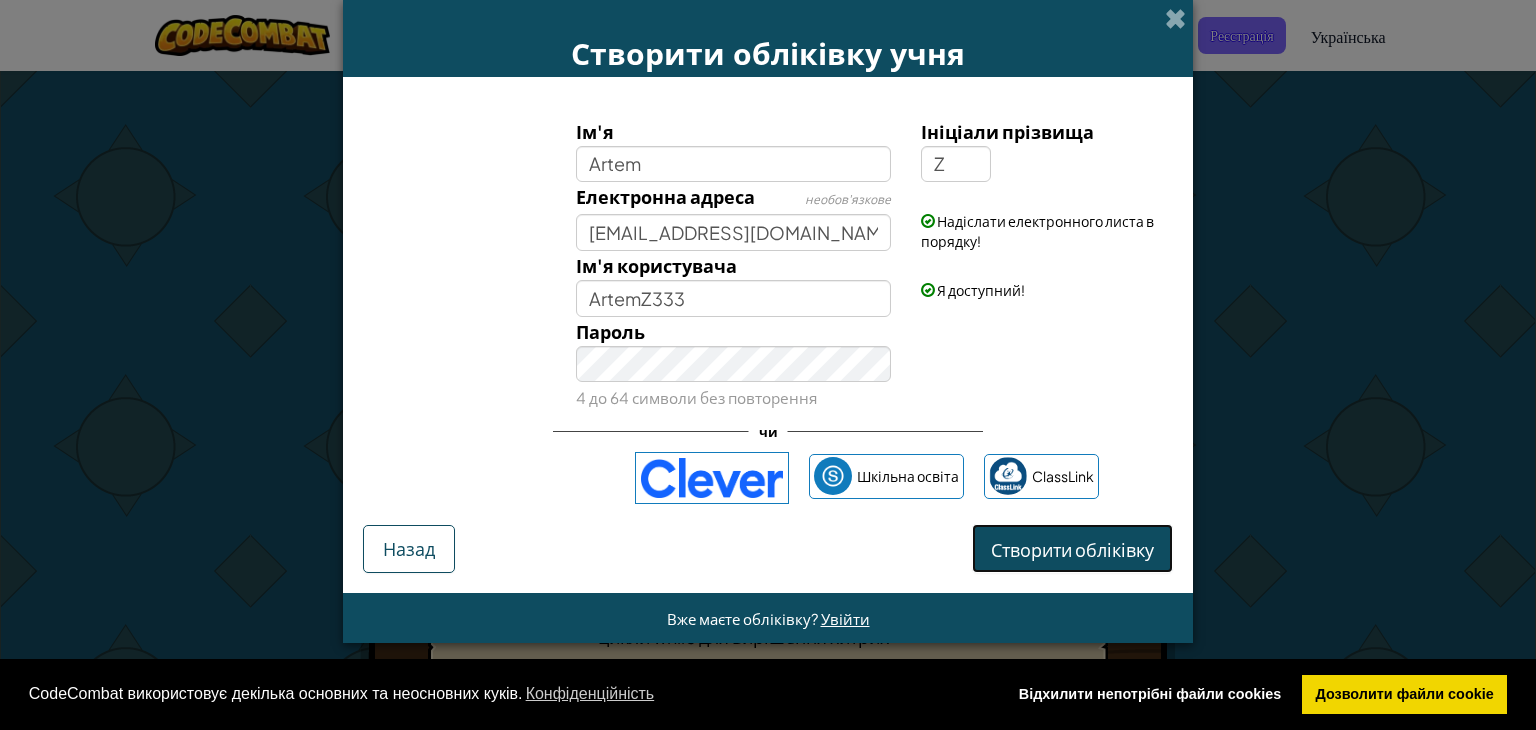 click on "Ім'я Artem Ініціали прізвища Z Електронна адреса необов'язкове artemzuban77@gmail.com   Надіслати електронного листа в порядку! Ім'я користувача ArtemZ333   Я доступний! Пароль 4 до 64 символи без повторення   чи Шкільна освіта ClassLink Створити обліківку Назад" at bounding box center (768, 335) 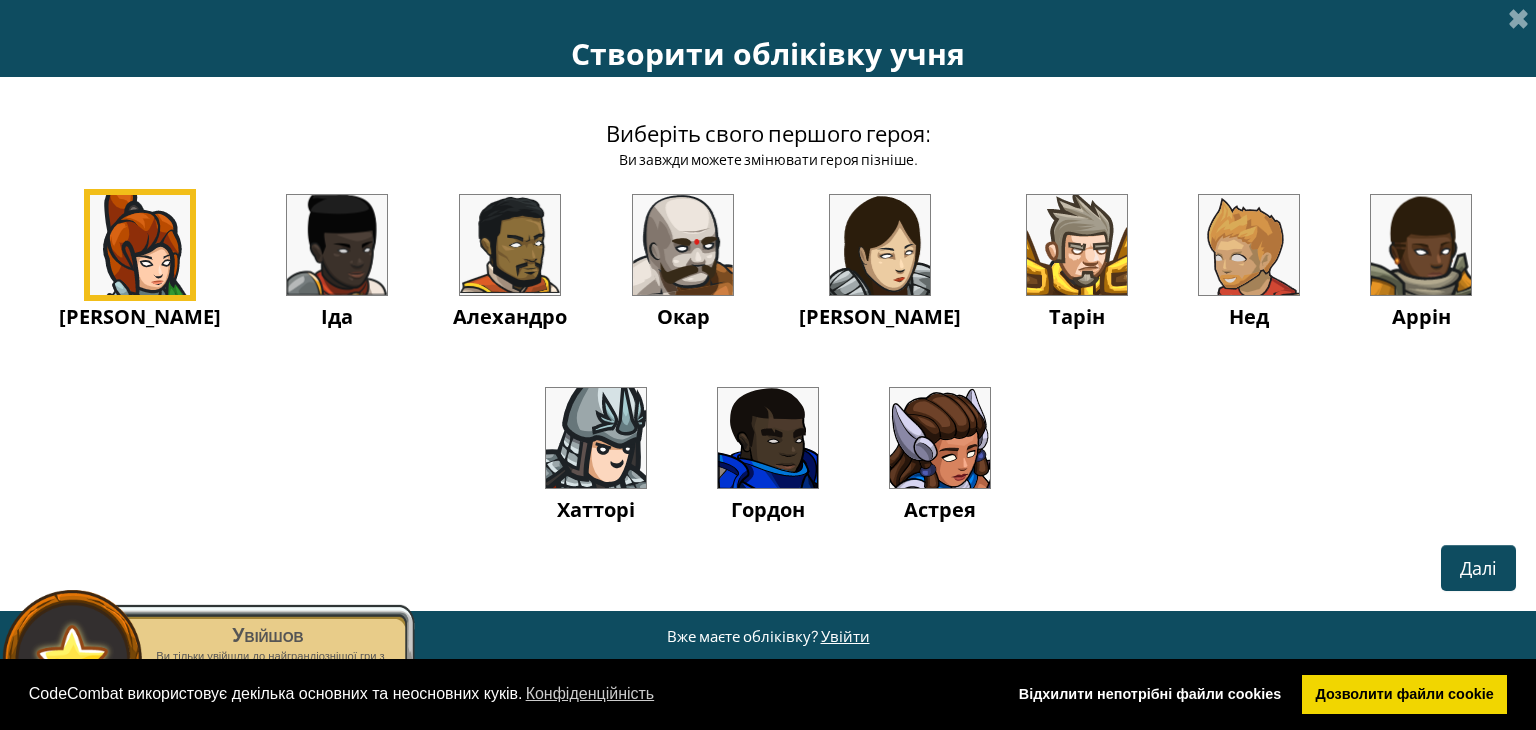 click at bounding box center [1077, 245] 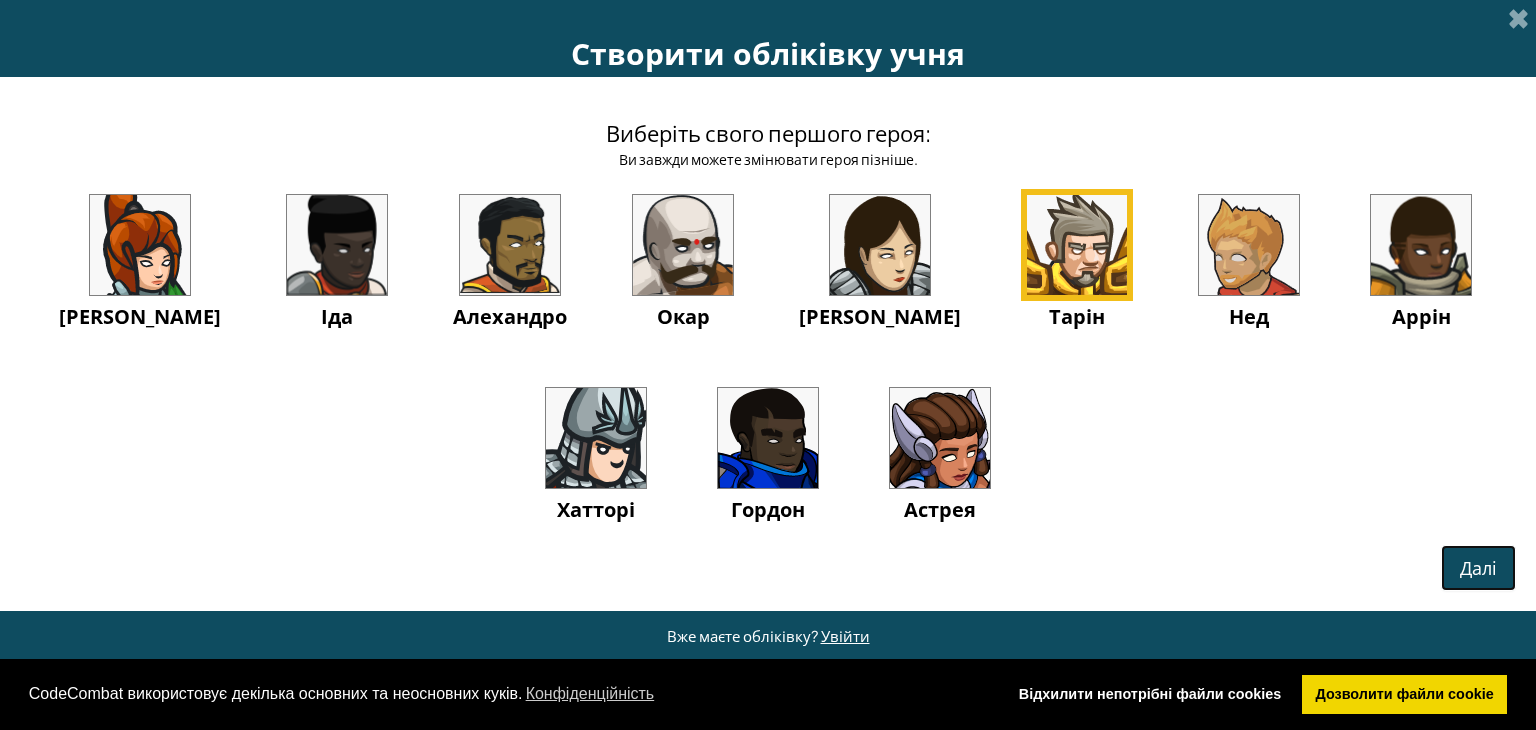 click on "Далі" at bounding box center [1478, 567] 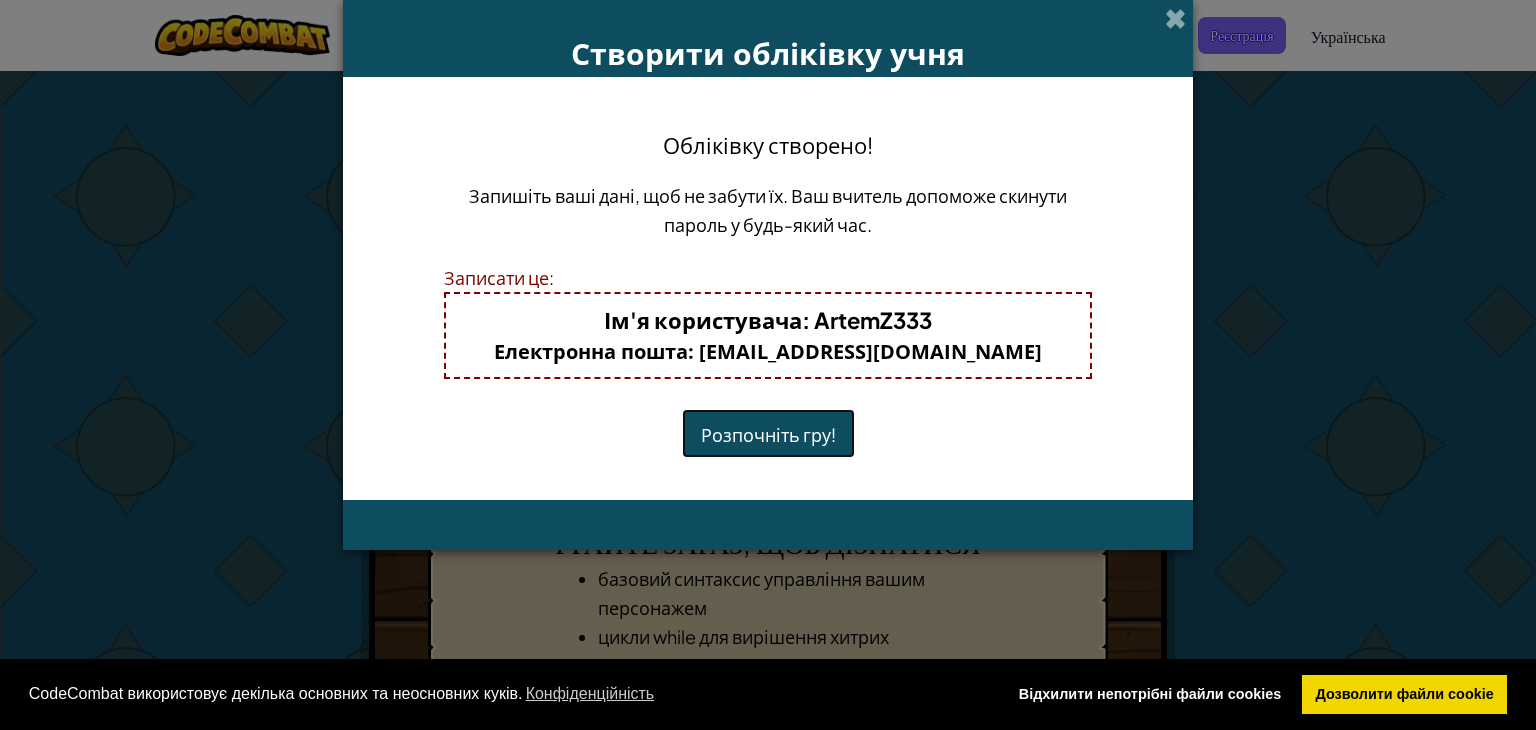 click on "Розпочніть гру!" at bounding box center (768, 434) 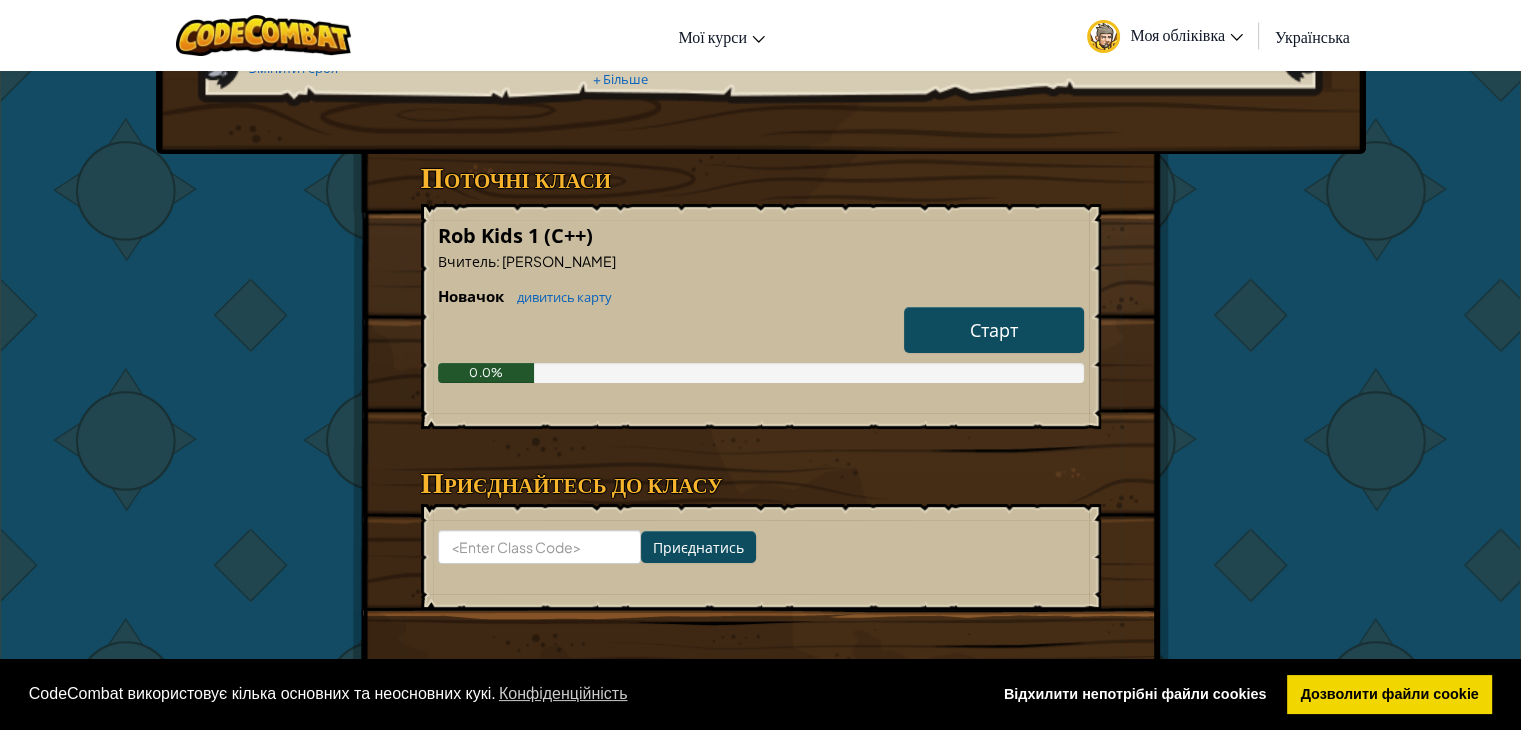 scroll, scrollTop: 0, scrollLeft: 0, axis: both 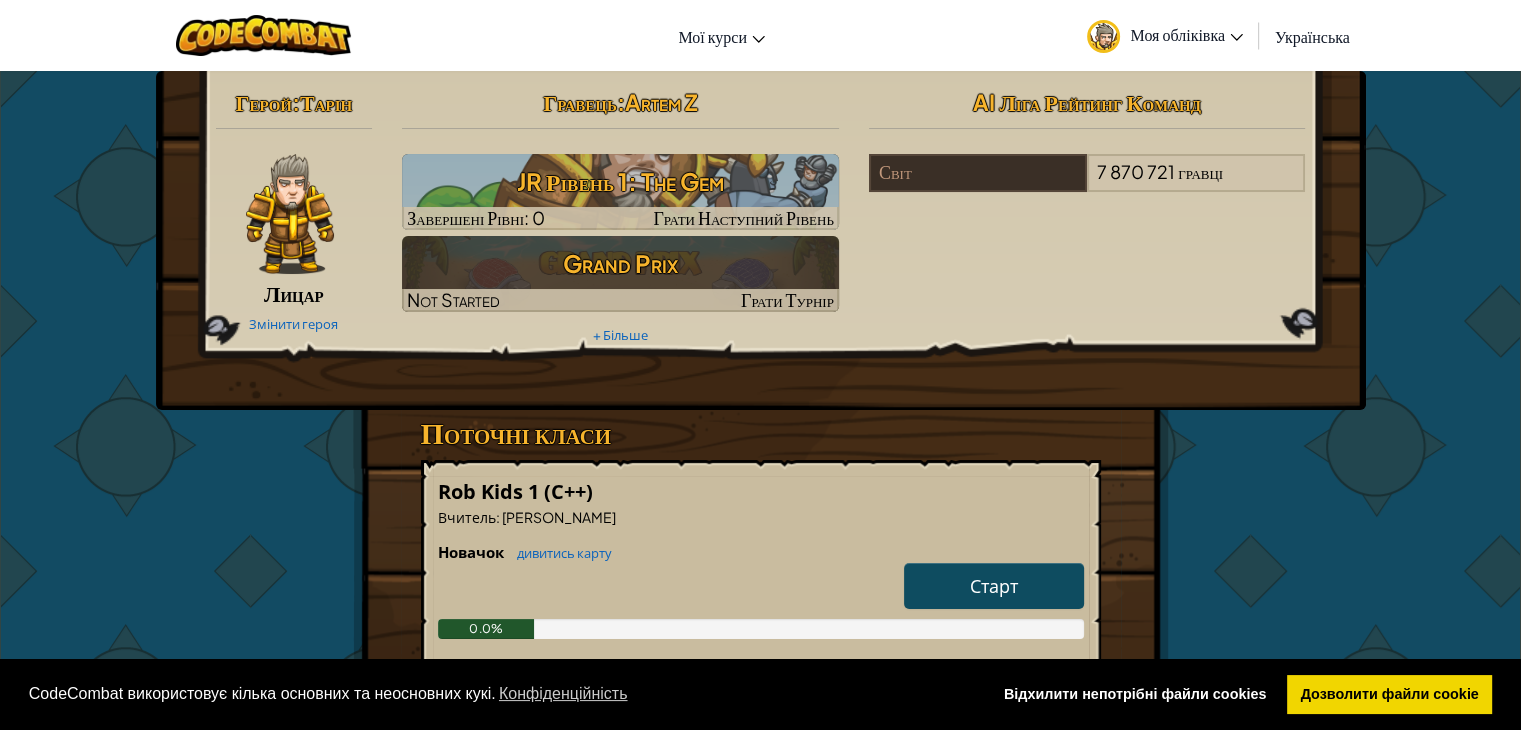 click on "Герой :  [PERSON_NAME] Змінити героя Гравець :  [PERSON_NAME] Рівень 1: The Gem Завершені Рівні: 0 Грати Наступний Рівень Grand Prix Not Started Грати Турнір + Більше AI Ліга Рейтинг Команд   Світ   7 870 721   гравці" at bounding box center [761, 240] 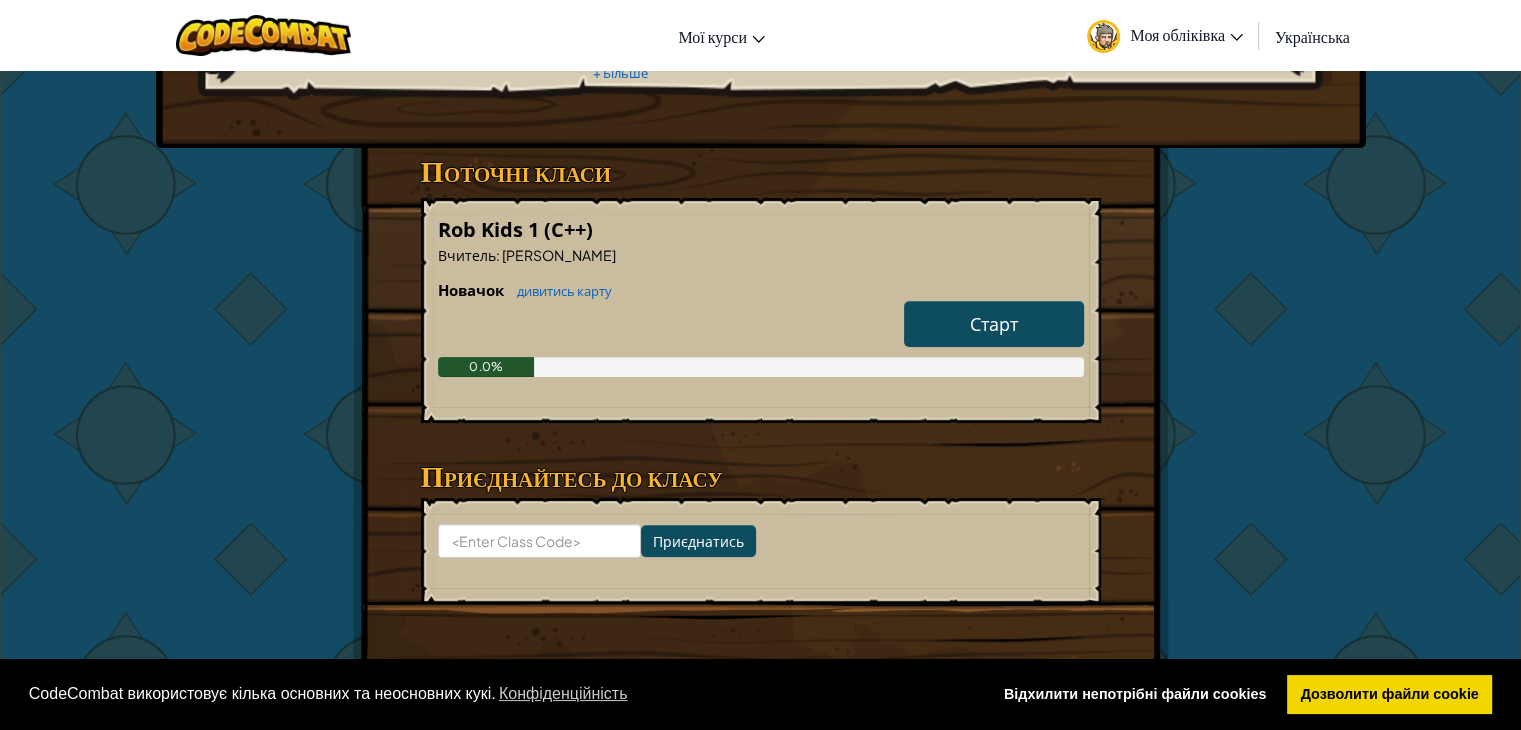 scroll, scrollTop: 300, scrollLeft: 0, axis: vertical 